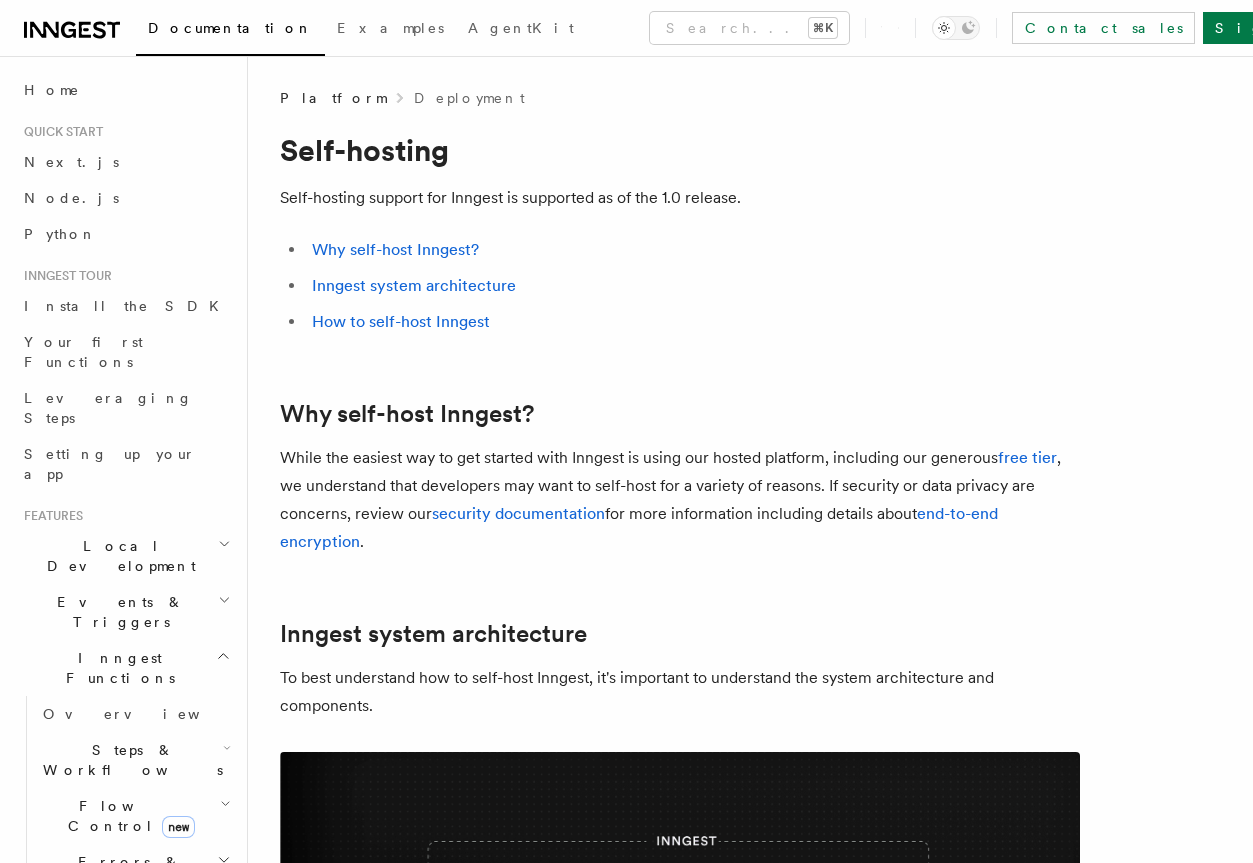 scroll, scrollTop: 0, scrollLeft: 0, axis: both 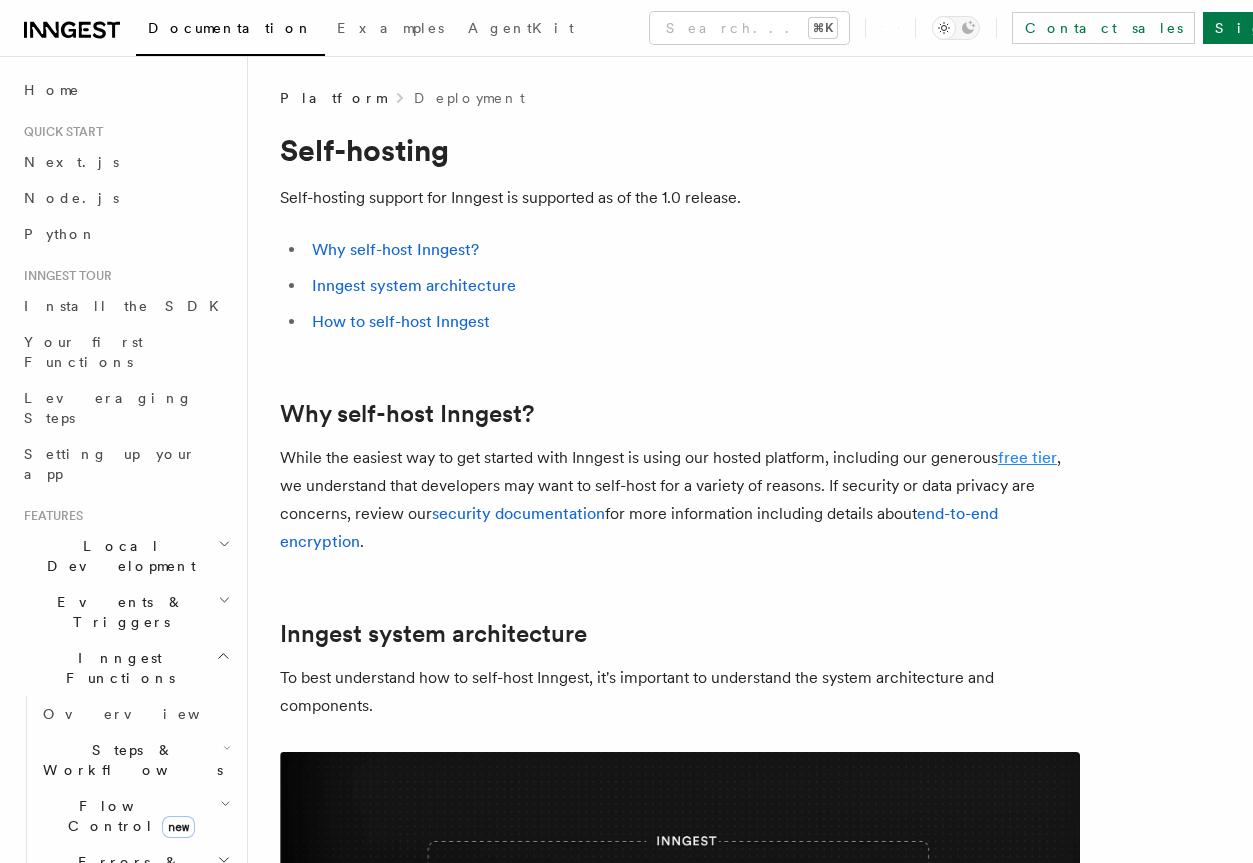 click on "free tier" at bounding box center (1027, 457) 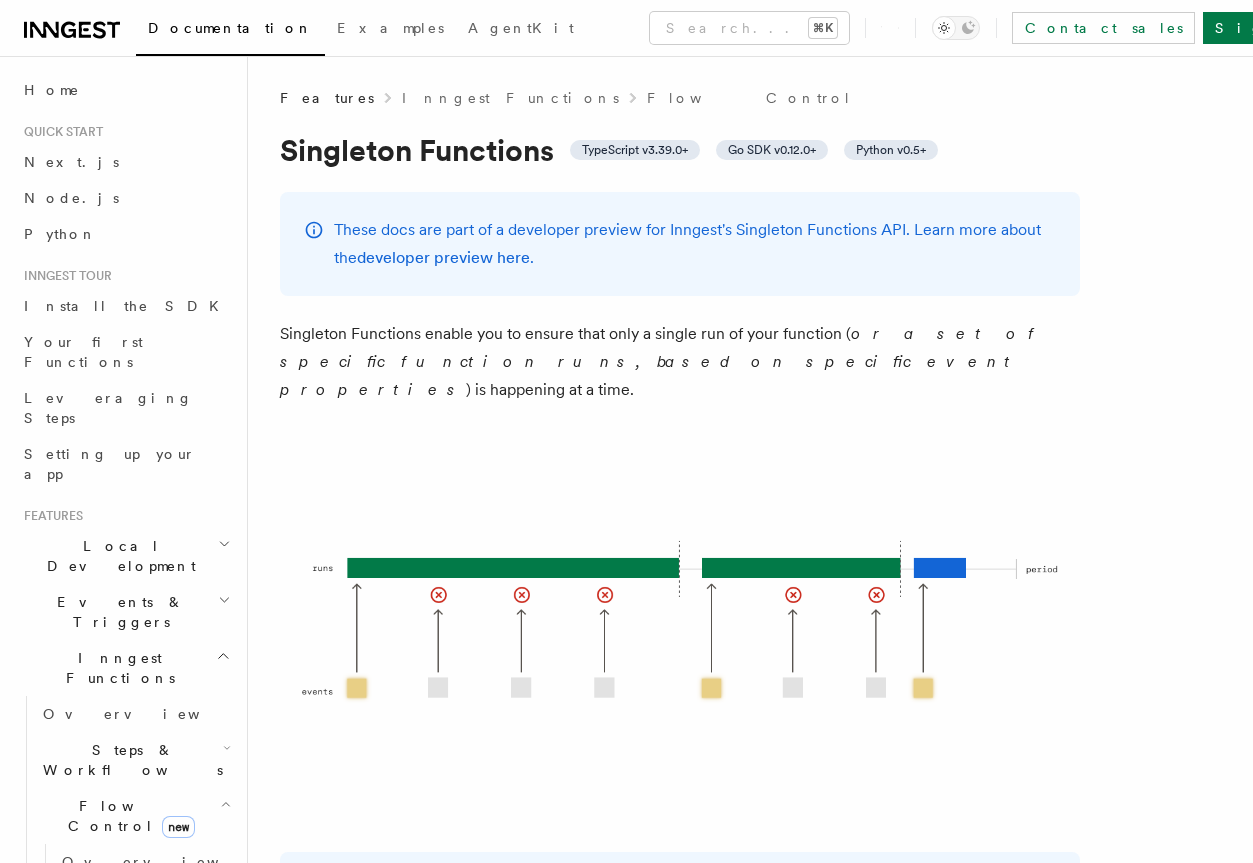scroll, scrollTop: 0, scrollLeft: 0, axis: both 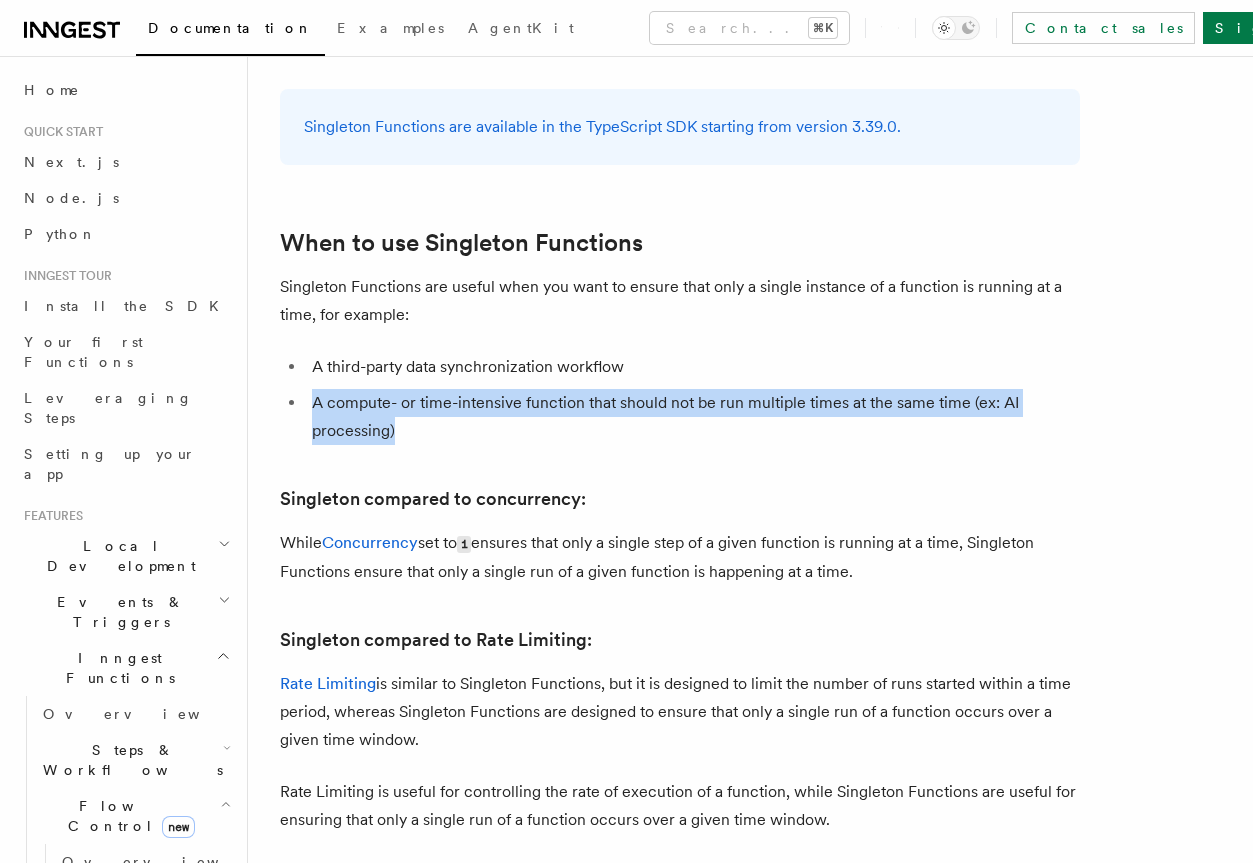drag, startPoint x: 634, startPoint y: 334, endPoint x: 644, endPoint y: 403, distance: 69.72087 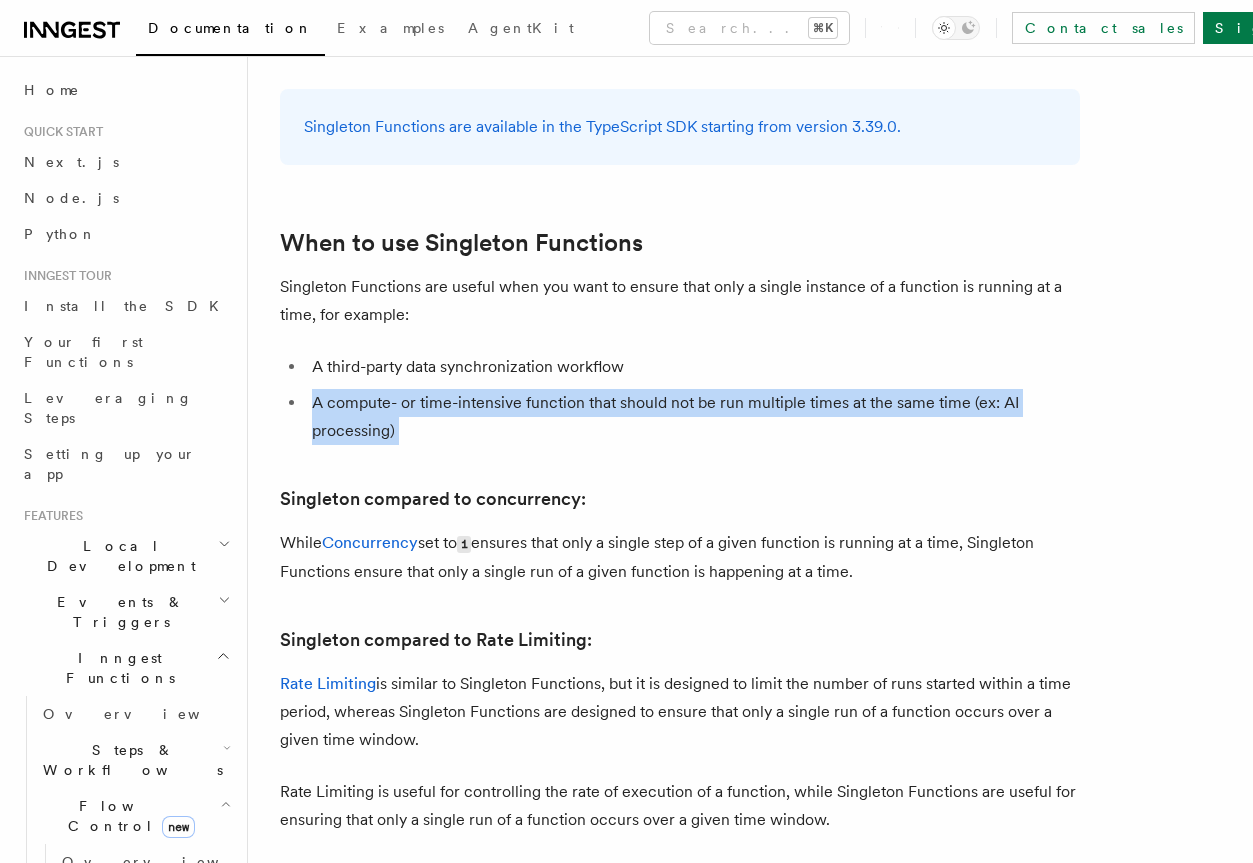 drag, startPoint x: 644, startPoint y: 403, endPoint x: 645, endPoint y: 335, distance: 68.007355 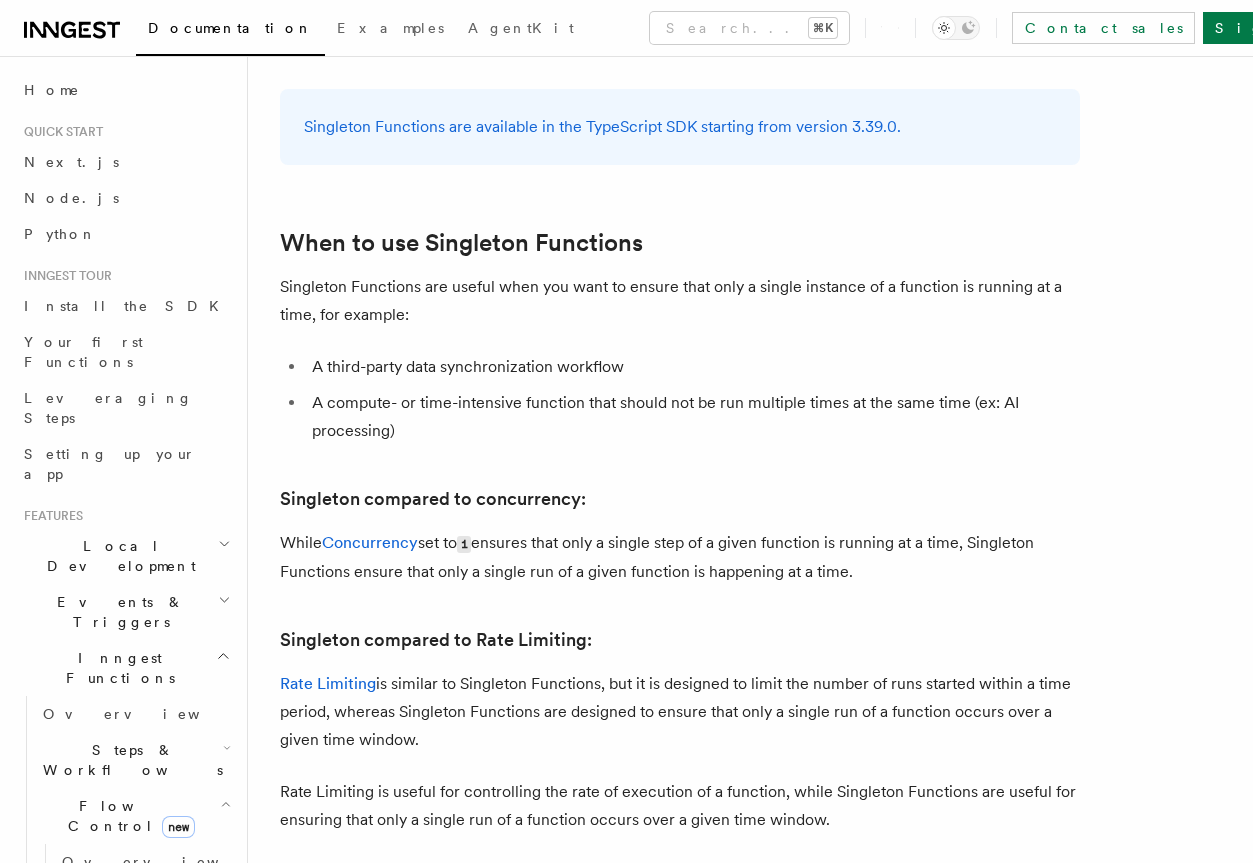 drag, startPoint x: 855, startPoint y: 533, endPoint x: 847, endPoint y: 494, distance: 39.812057 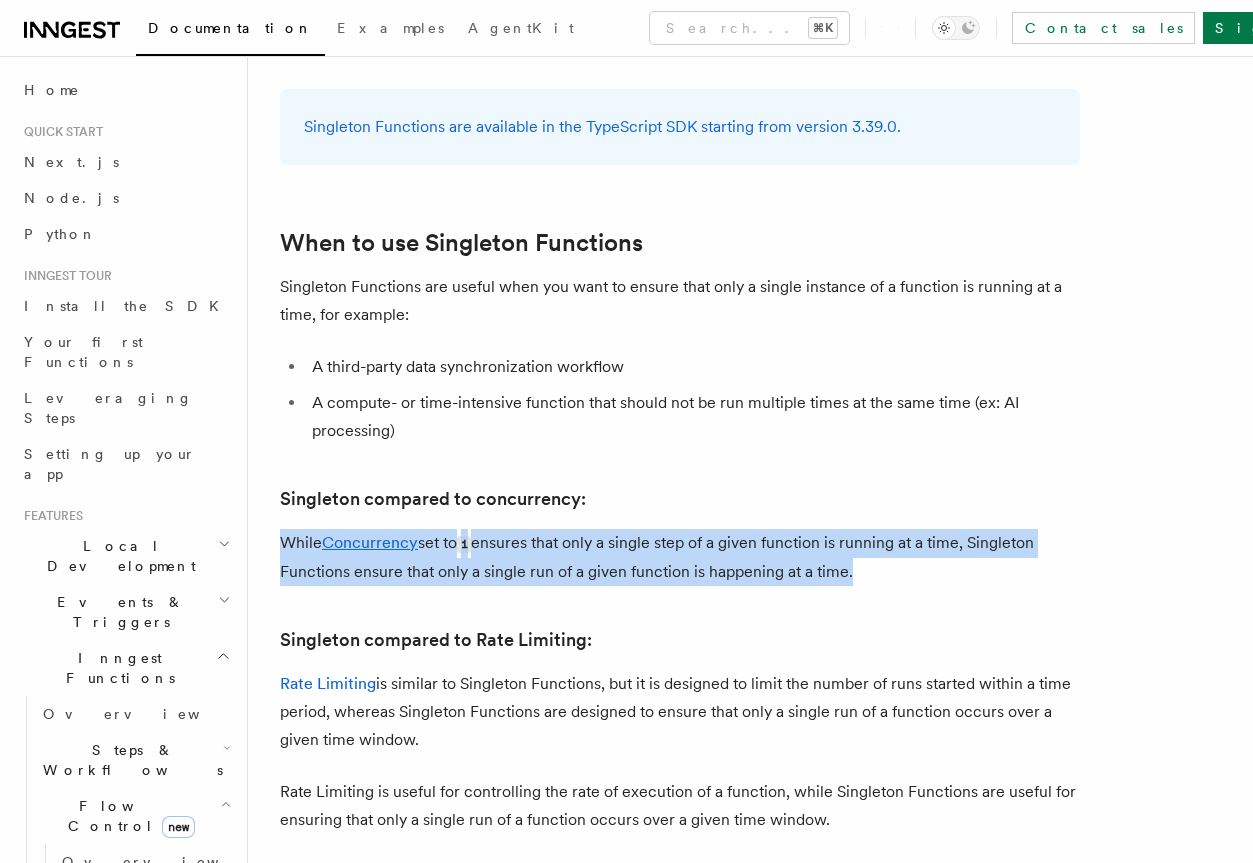 drag, startPoint x: 847, startPoint y: 494, endPoint x: 847, endPoint y: 547, distance: 53 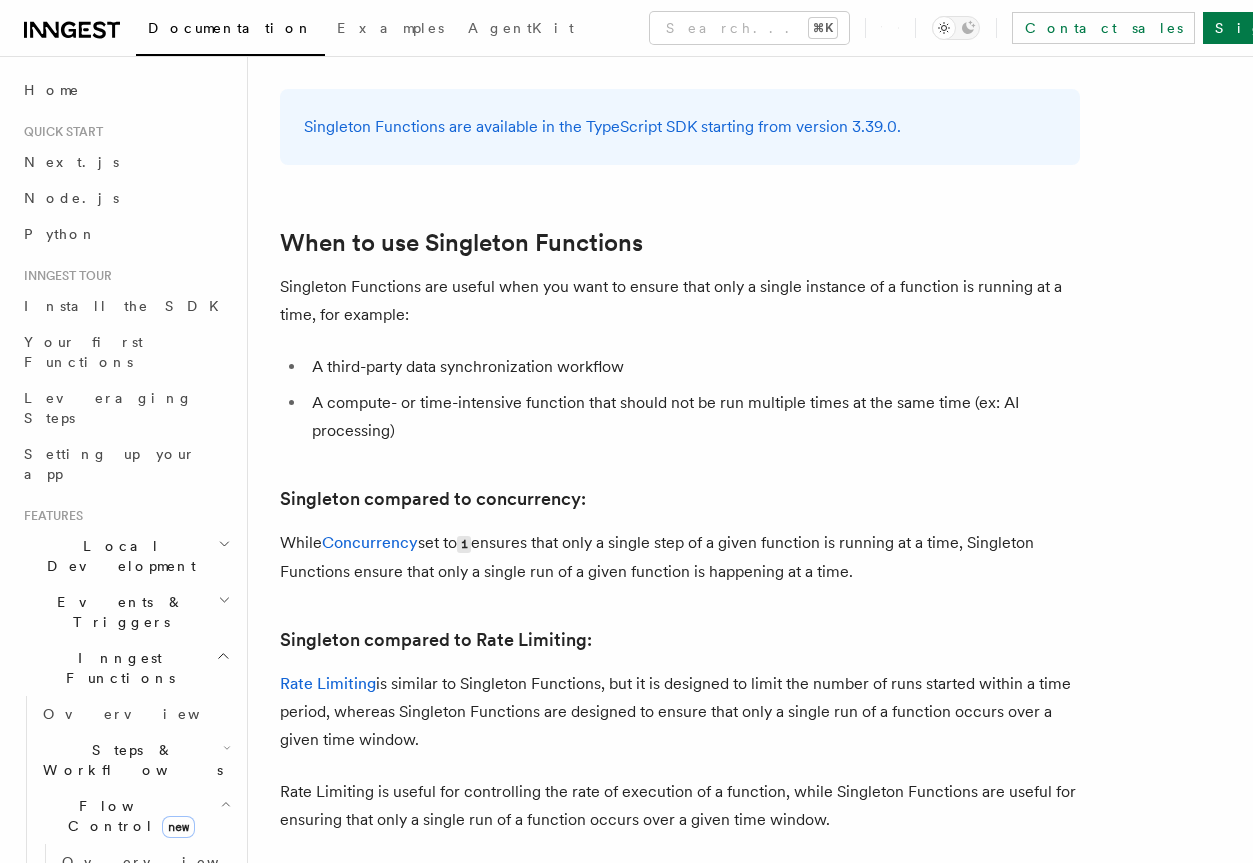 scroll, scrollTop: 767, scrollLeft: 0, axis: vertical 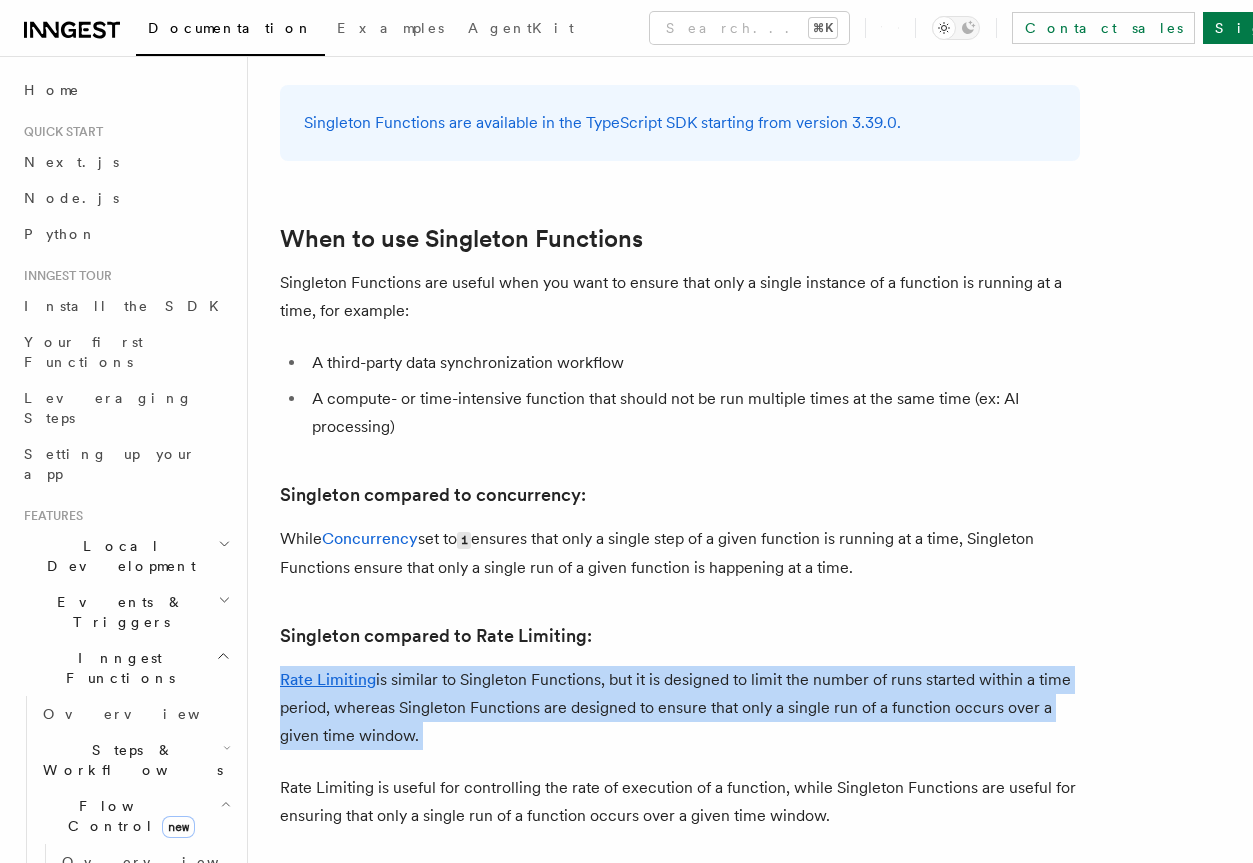 drag, startPoint x: 513, startPoint y: 722, endPoint x: 509, endPoint y: 624, distance: 98.0816 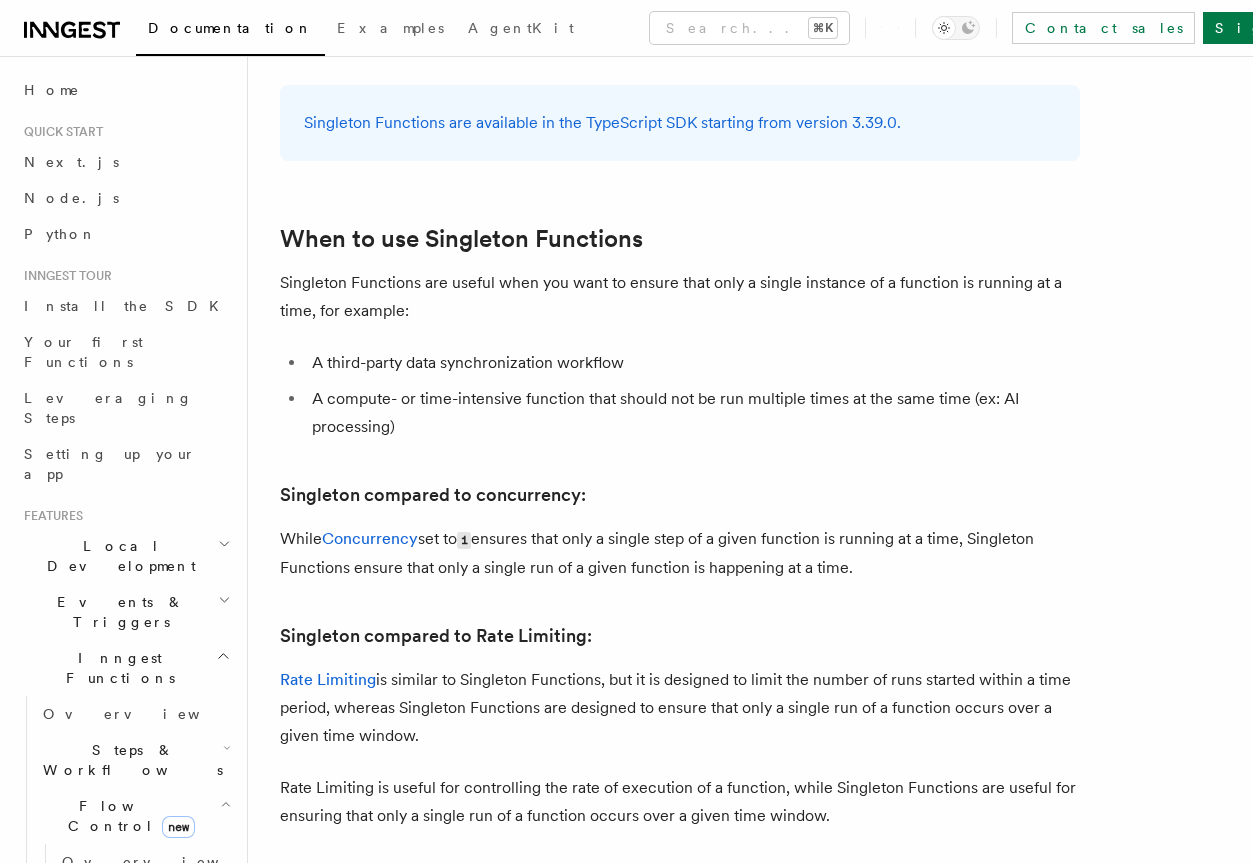 drag, startPoint x: 514, startPoint y: 709, endPoint x: 509, endPoint y: 624, distance: 85.146935 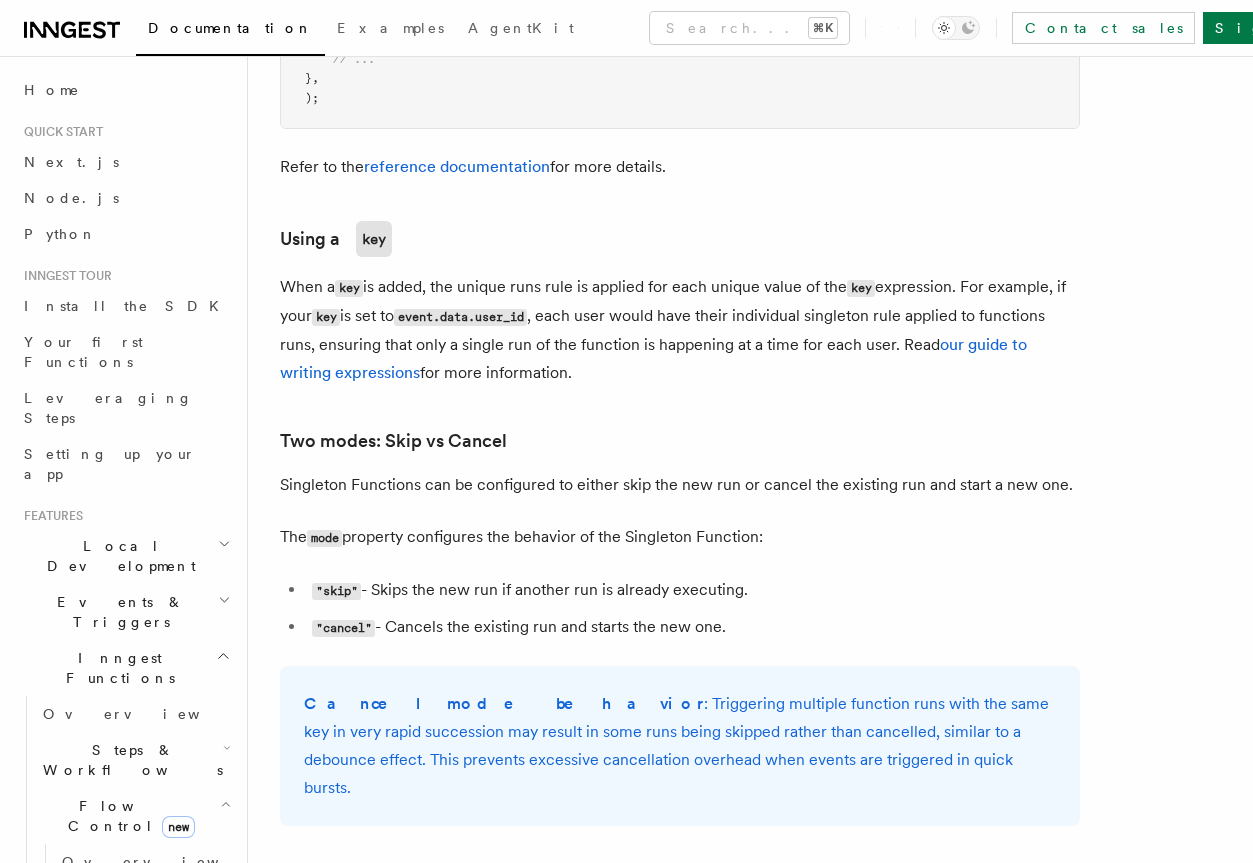 scroll, scrollTop: 2136, scrollLeft: 0, axis: vertical 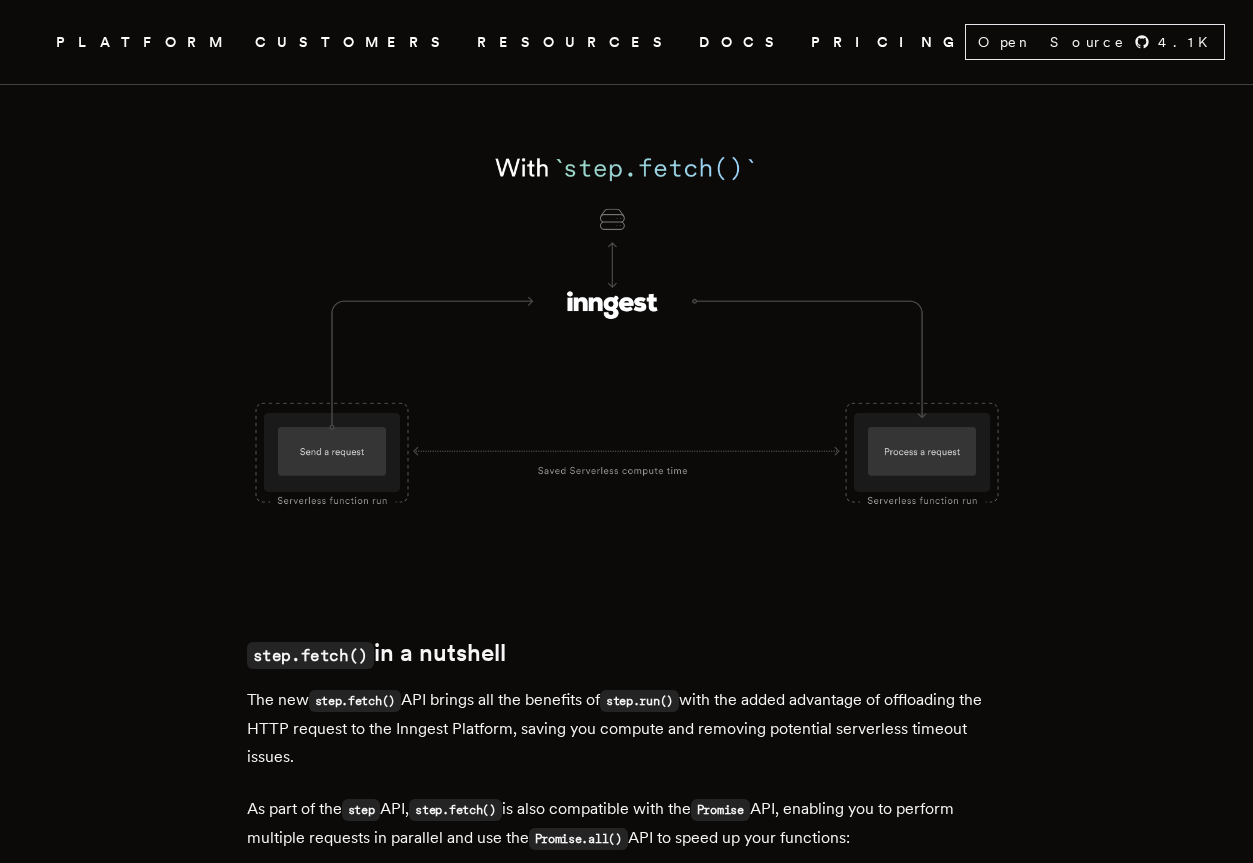 drag, startPoint x: 641, startPoint y: 663, endPoint x: 643, endPoint y: 745, distance: 82.02438 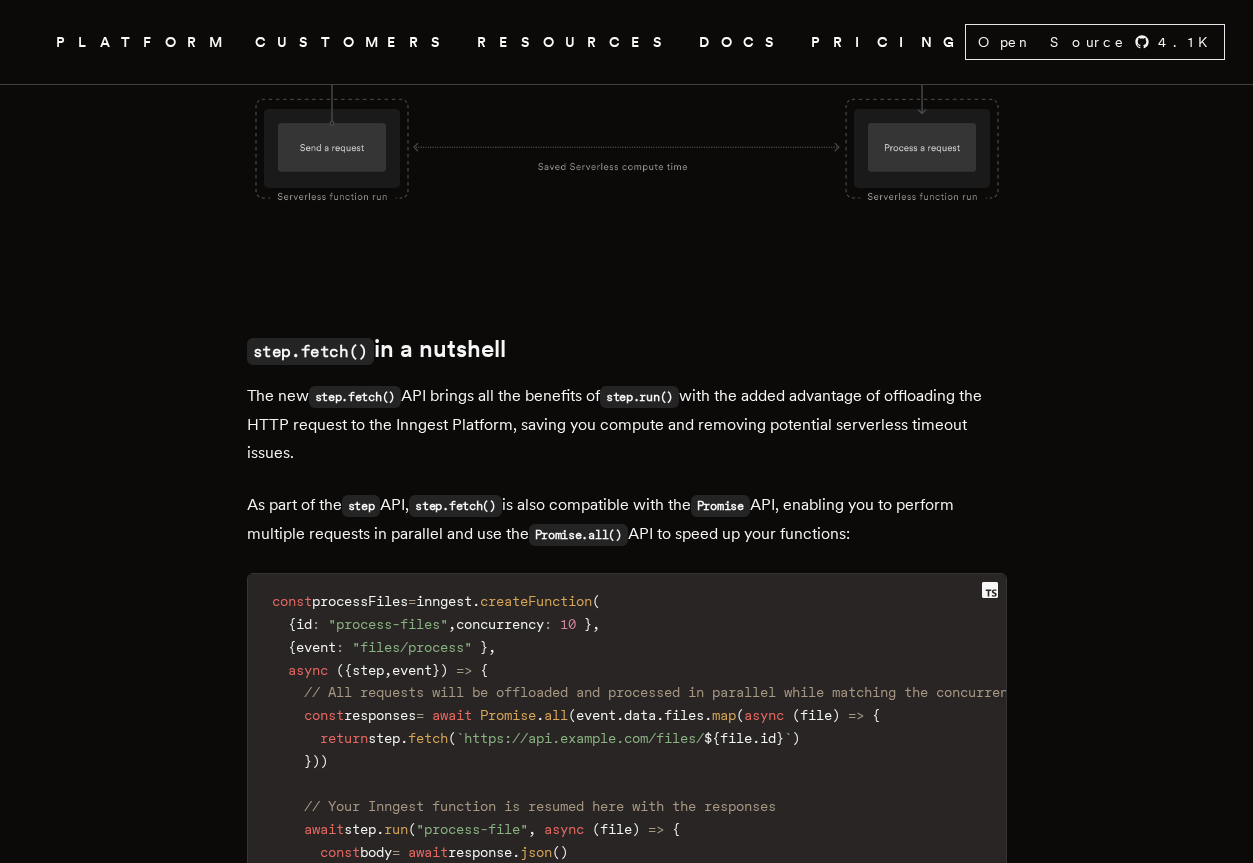 scroll, scrollTop: 2210, scrollLeft: 0, axis: vertical 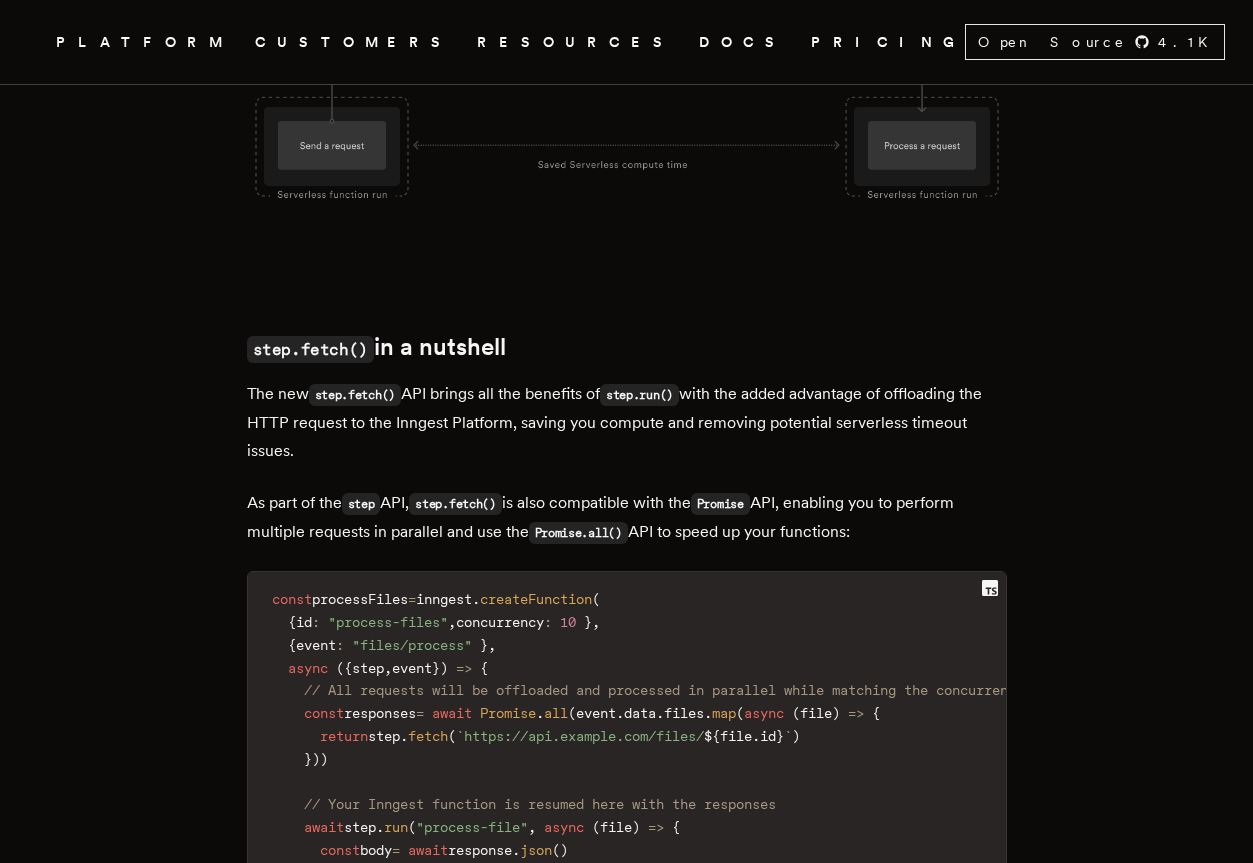 drag, startPoint x: 544, startPoint y: 493, endPoint x: 880, endPoint y: 550, distance: 340.80054 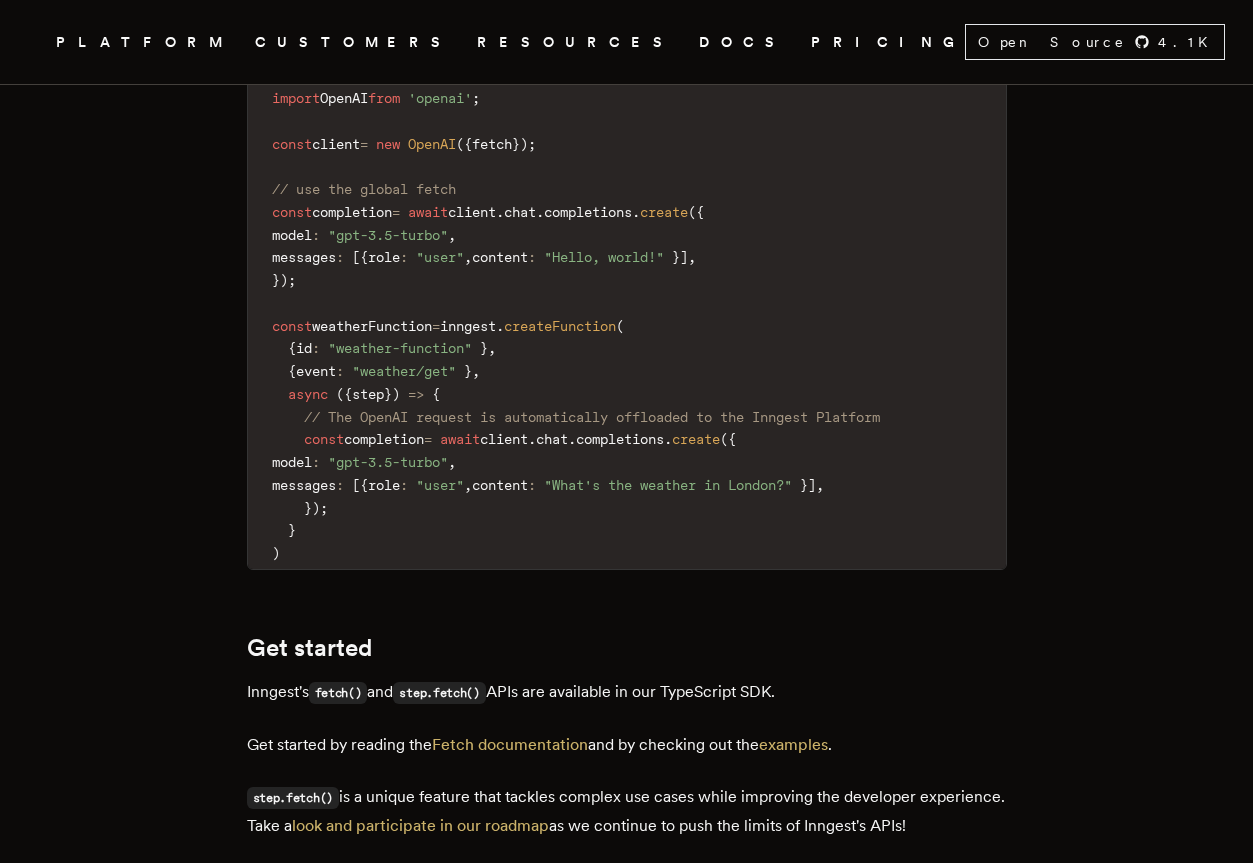 scroll, scrollTop: 3938, scrollLeft: 0, axis: vertical 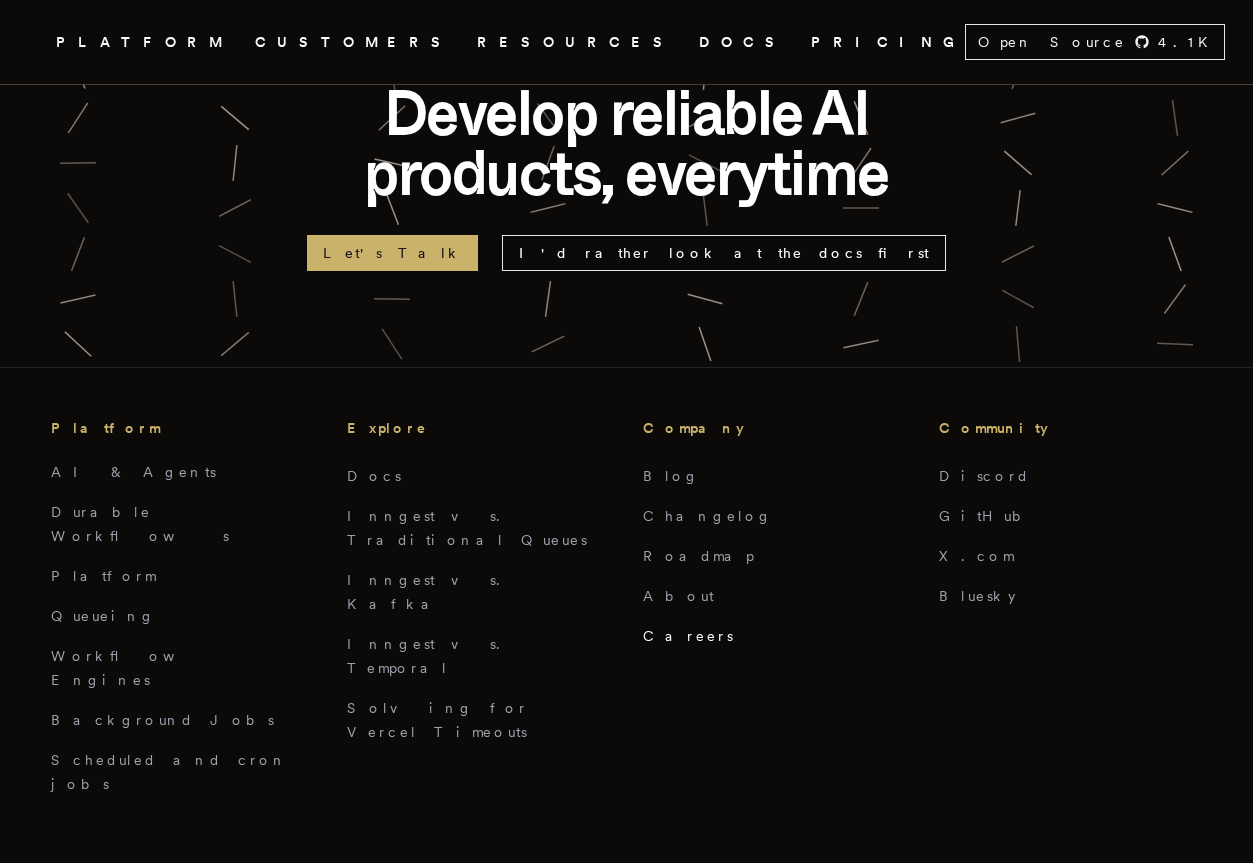 click on "Careers" at bounding box center (688, 636) 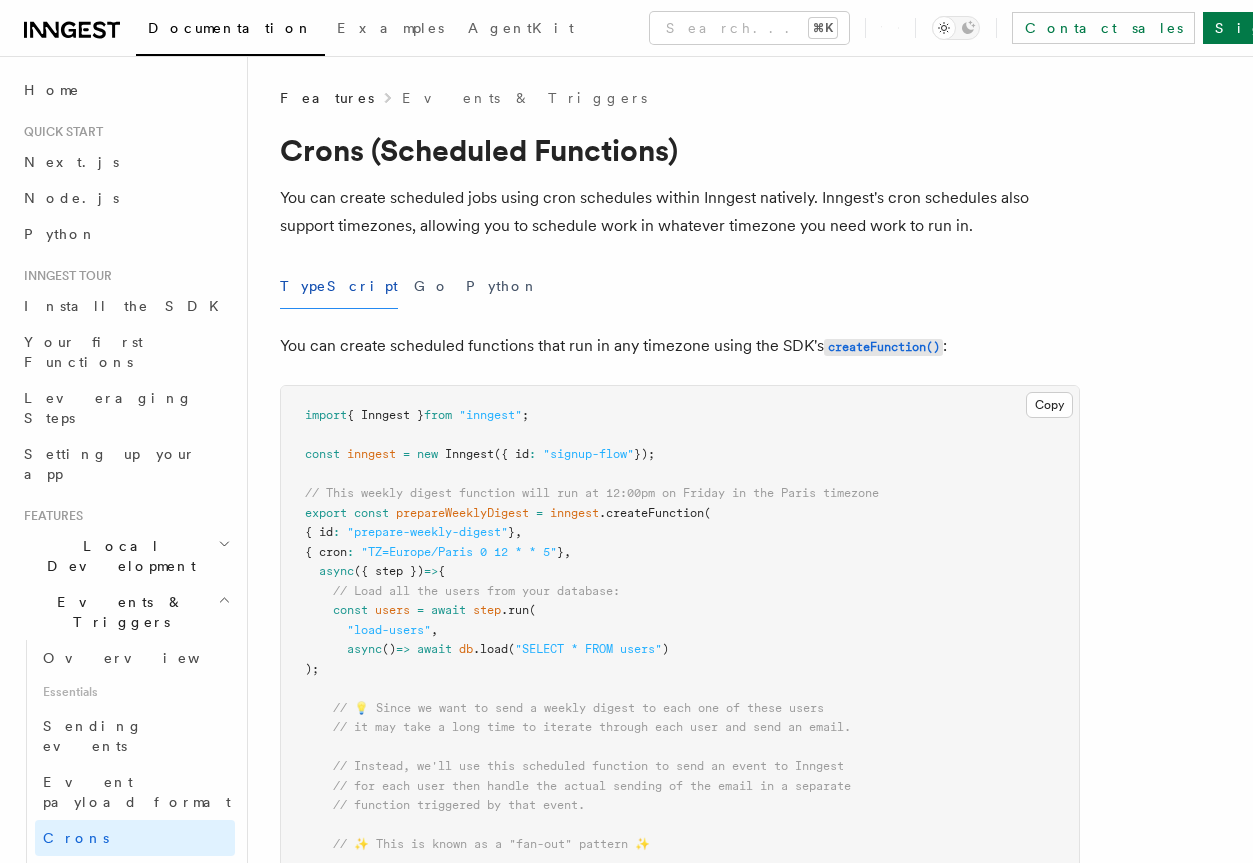 scroll, scrollTop: 0, scrollLeft: 0, axis: both 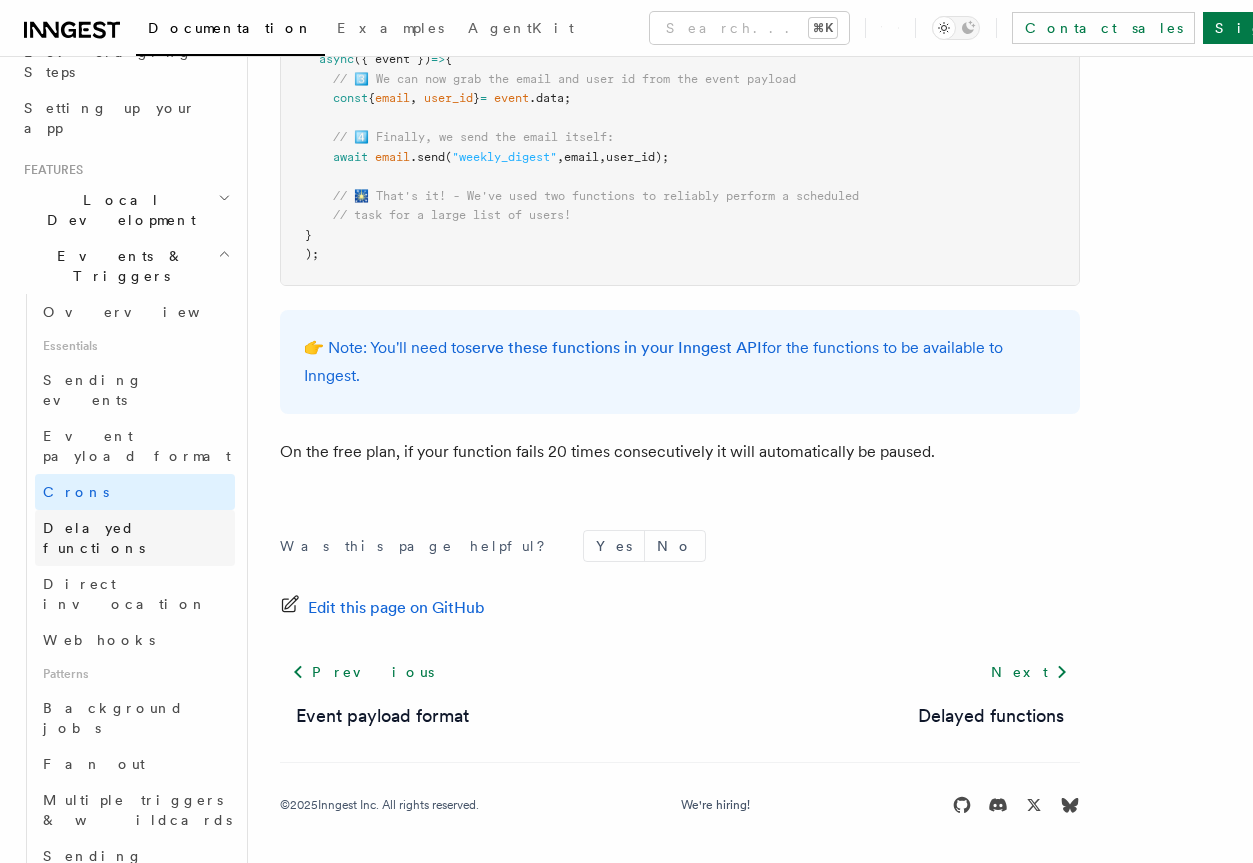 click on "Delayed functions" at bounding box center (94, 538) 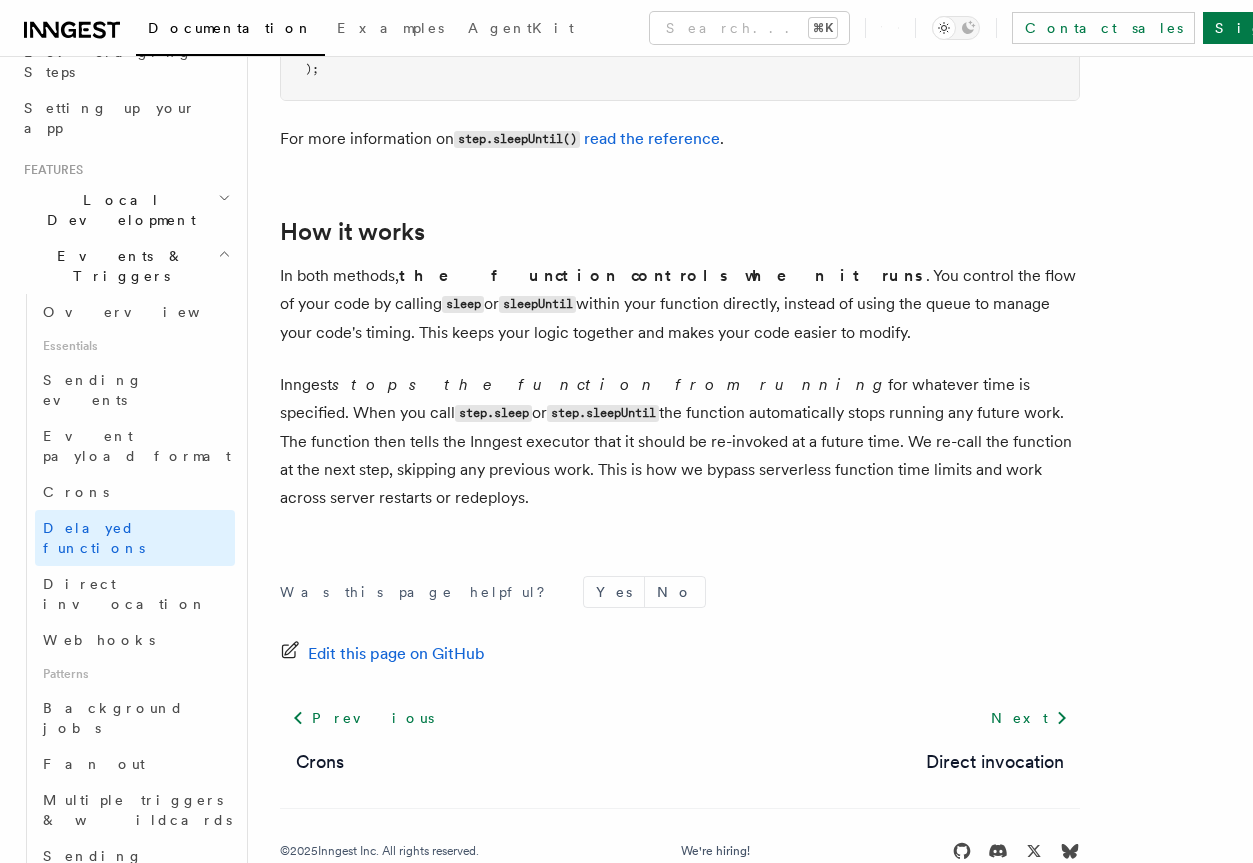 scroll, scrollTop: 1773, scrollLeft: 0, axis: vertical 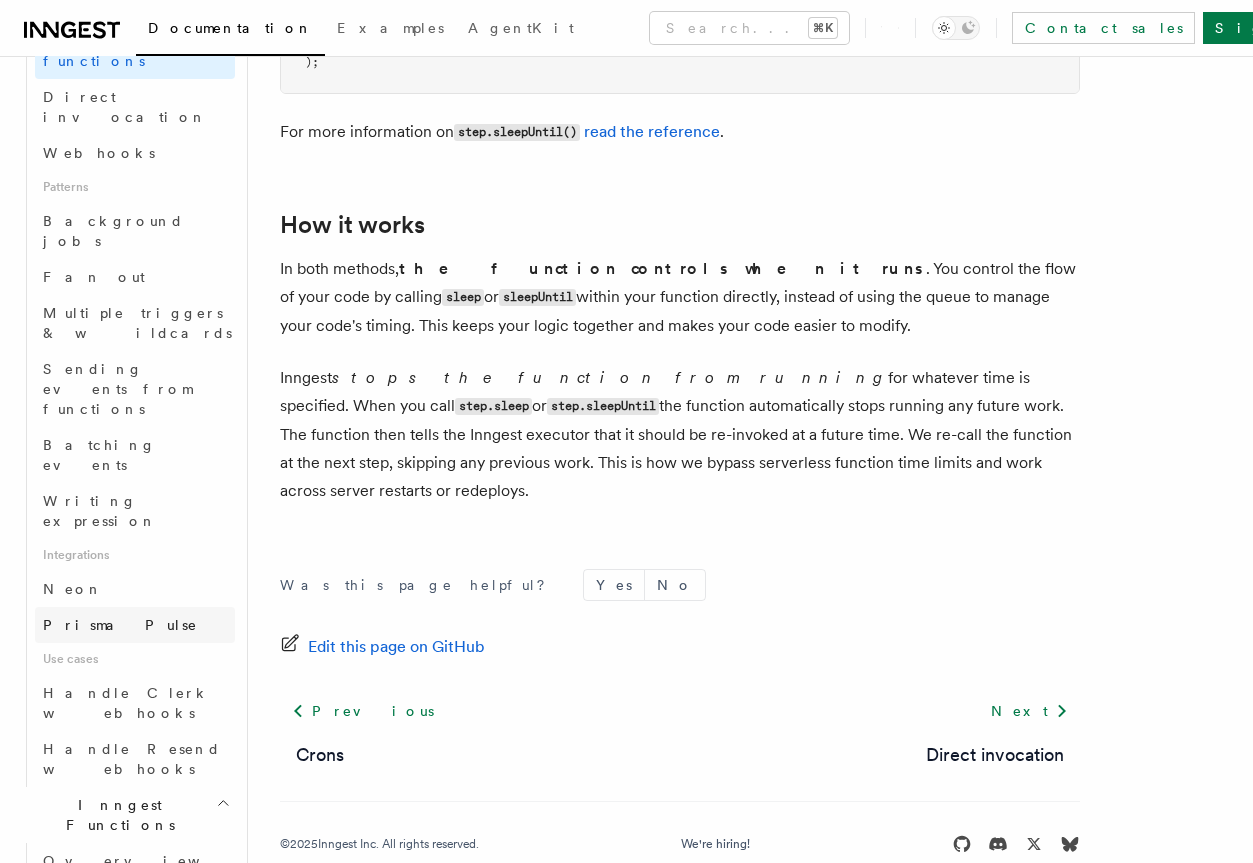 click on "Prisma Pulse" at bounding box center [120, 625] 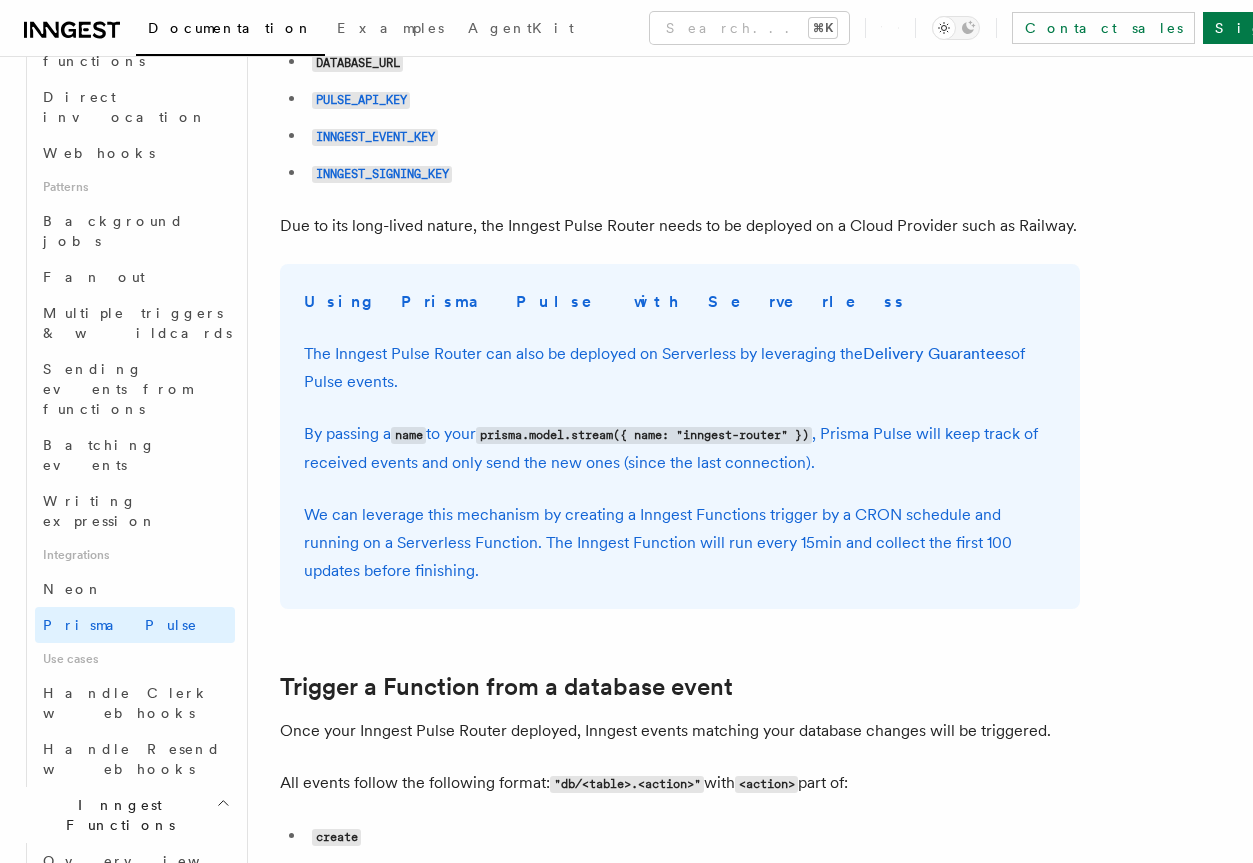 scroll, scrollTop: 0, scrollLeft: 0, axis: both 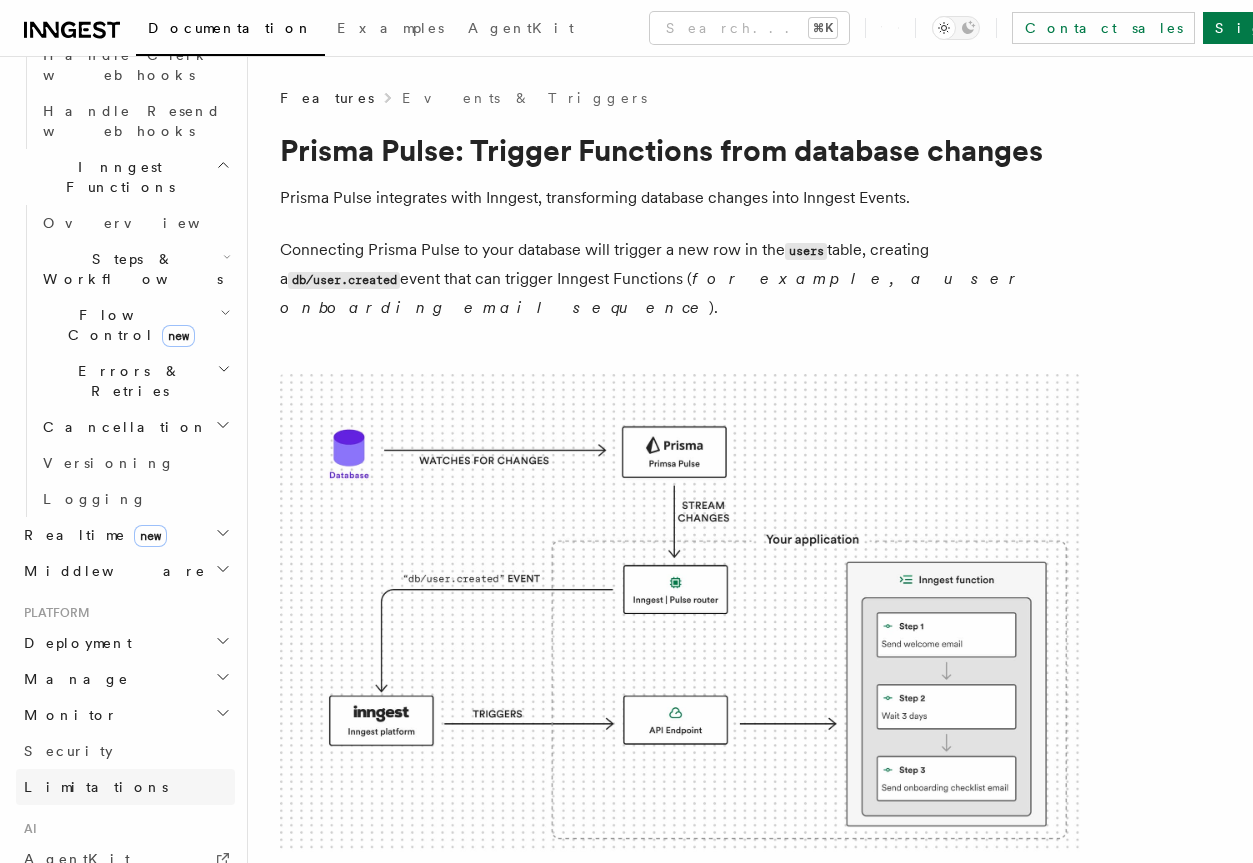 click on "Limitations" at bounding box center [96, 787] 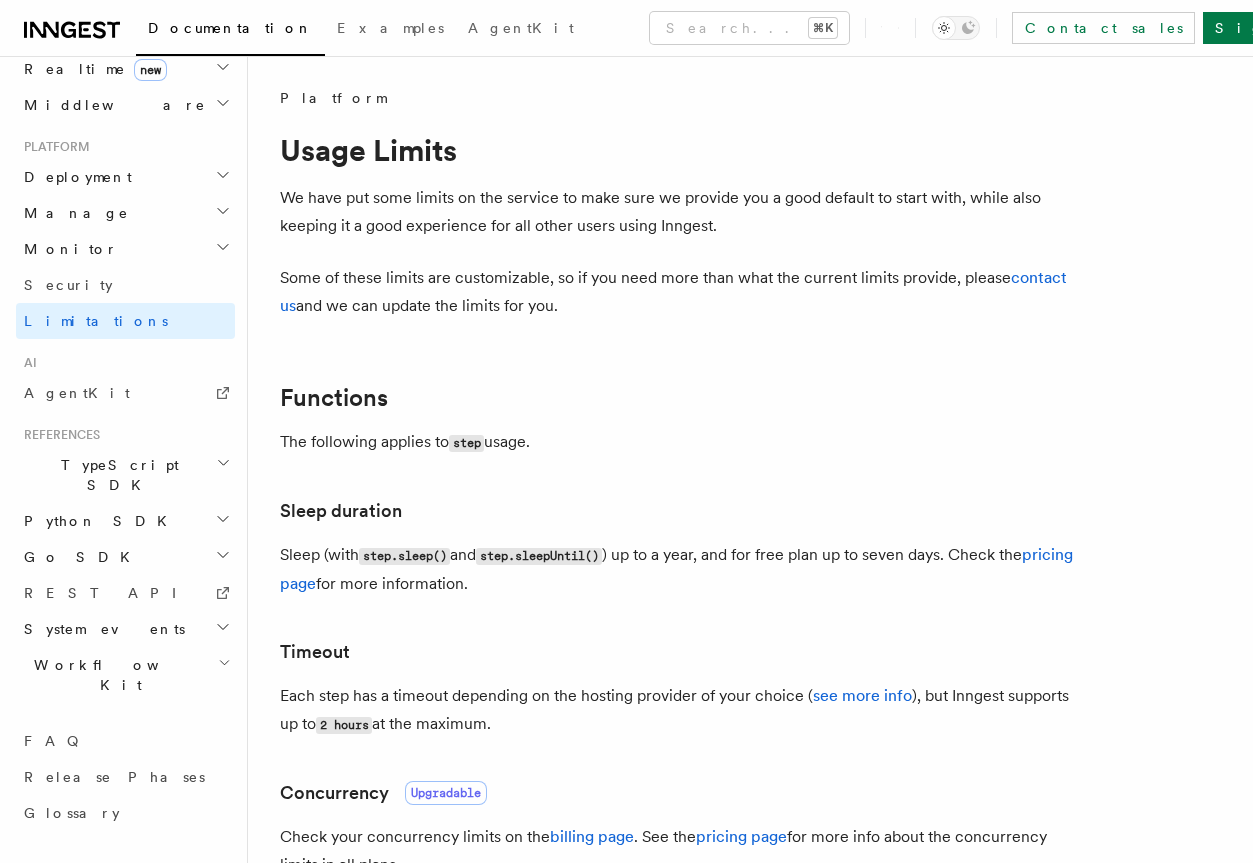 scroll, scrollTop: 737, scrollLeft: 0, axis: vertical 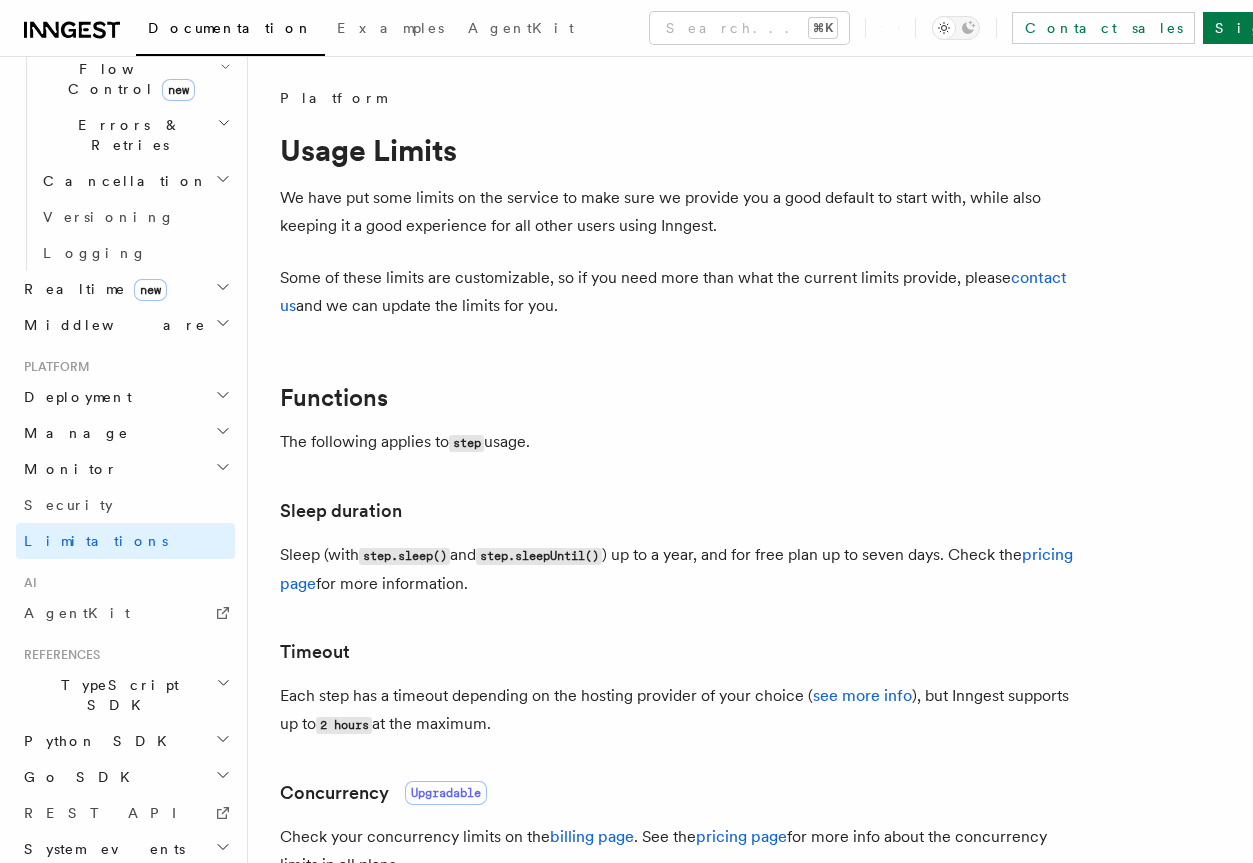 click on "TypeScript SDK" at bounding box center [125, 695] 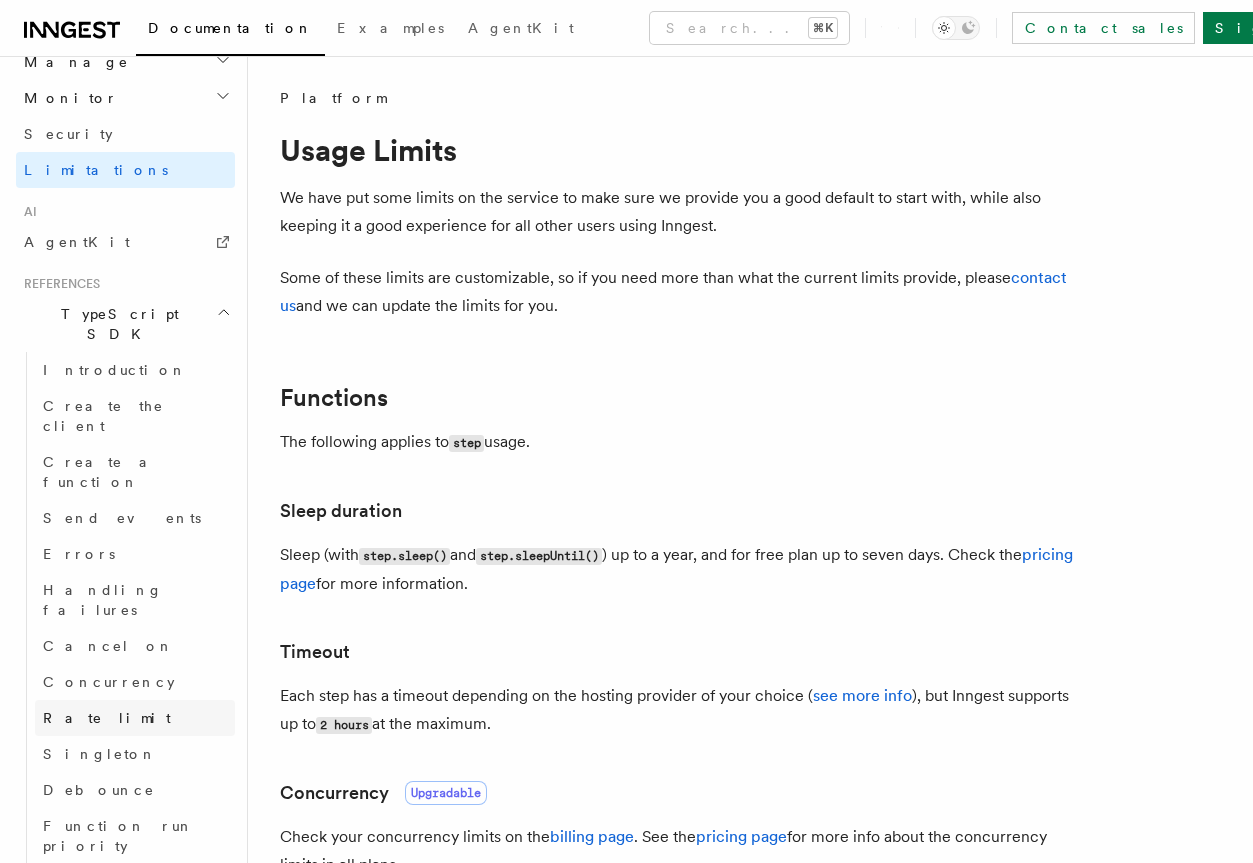 scroll, scrollTop: 1126, scrollLeft: 0, axis: vertical 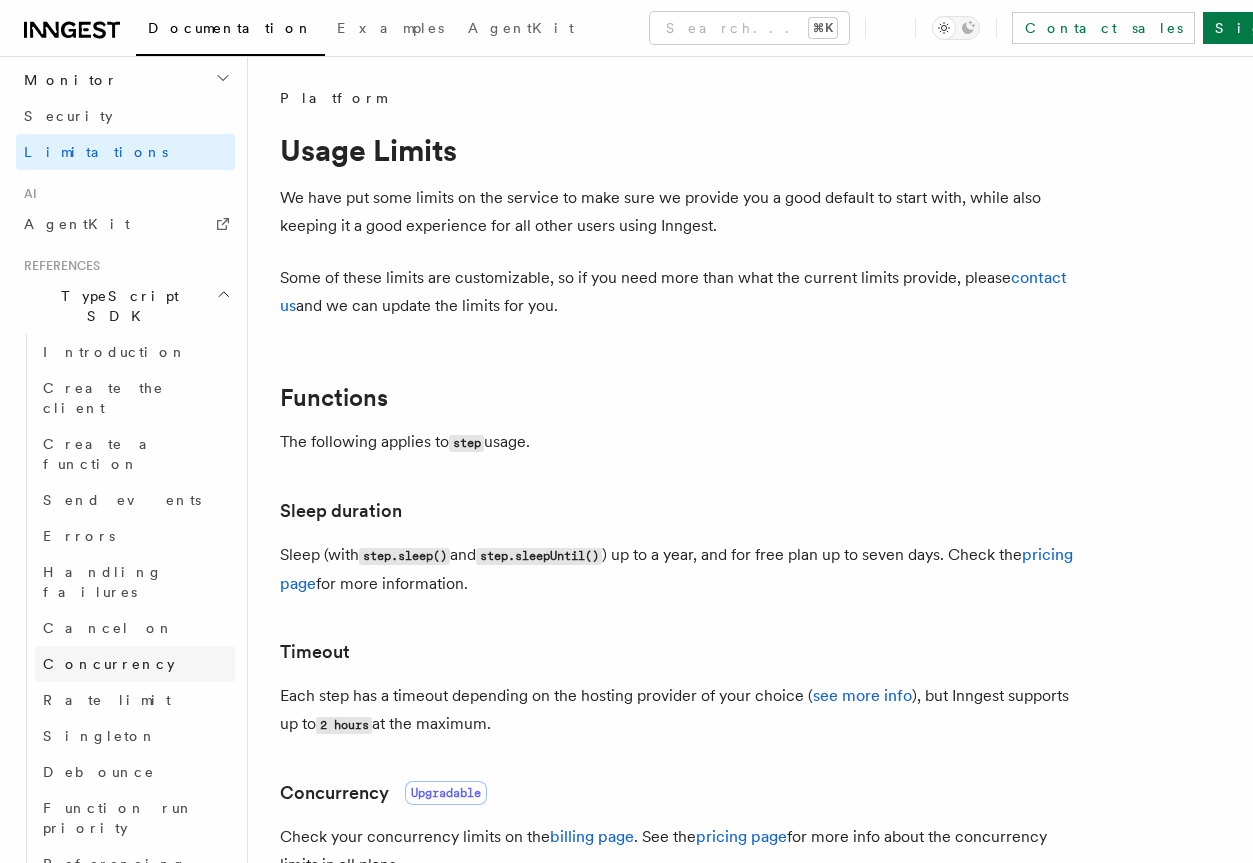 click on "Concurrency" at bounding box center (135, 664) 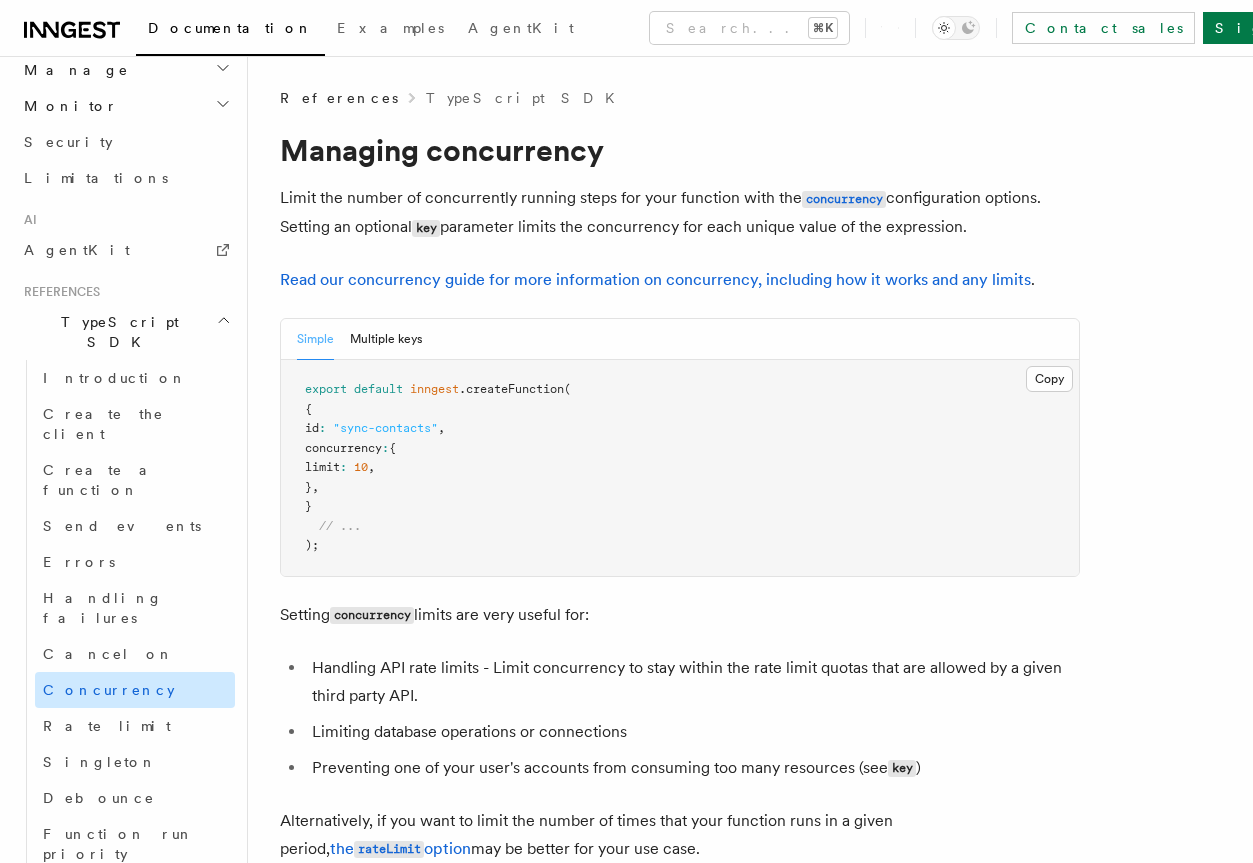 scroll, scrollTop: 1098, scrollLeft: 0, axis: vertical 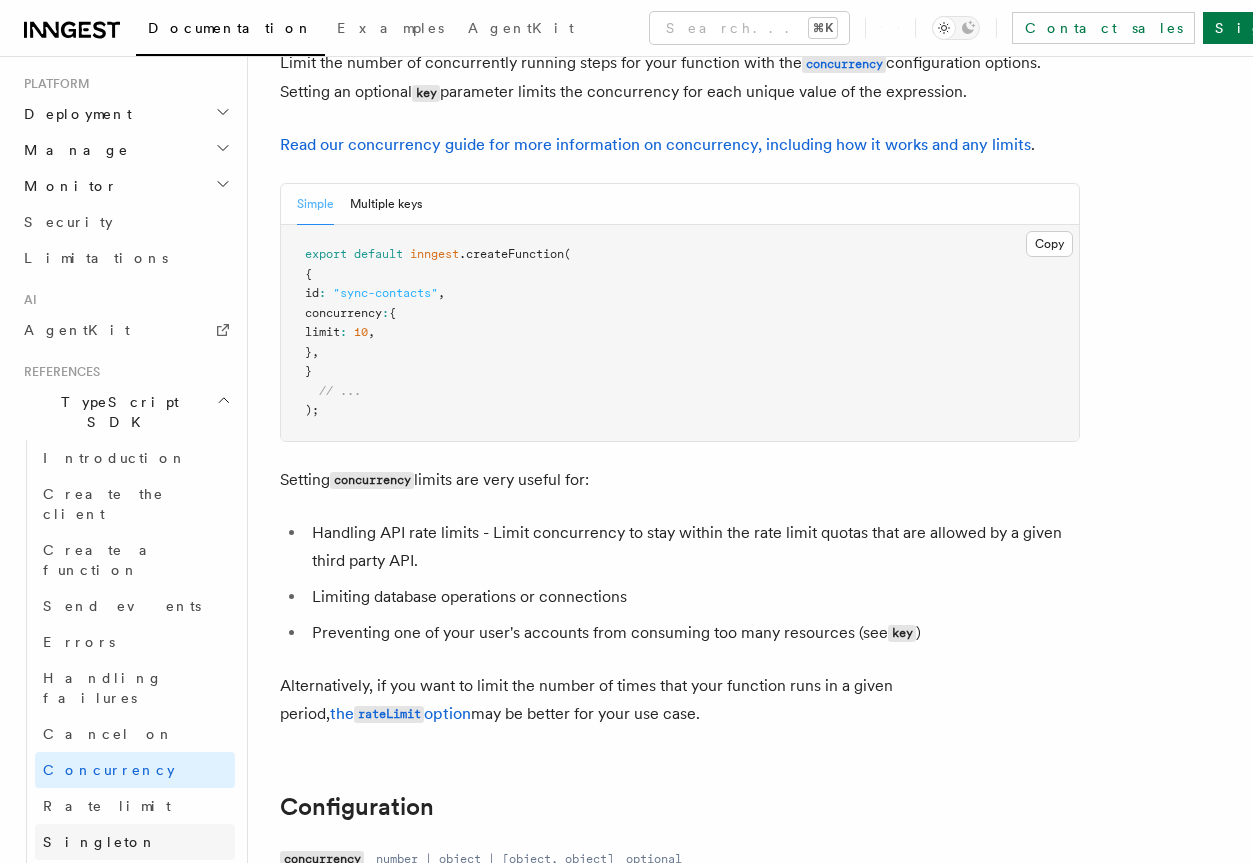 click on "Singleton" at bounding box center (135, 842) 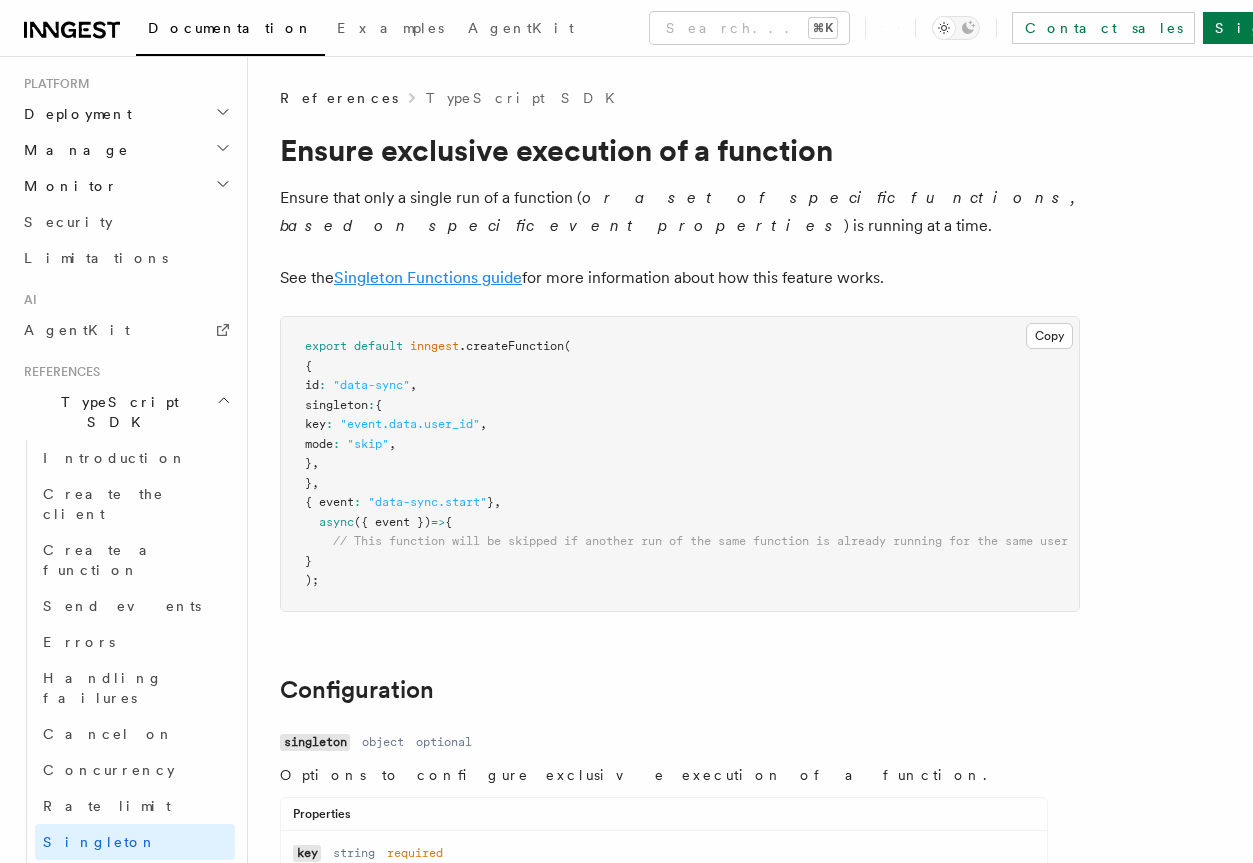 click on "Singleton Functions guide" at bounding box center [428, 277] 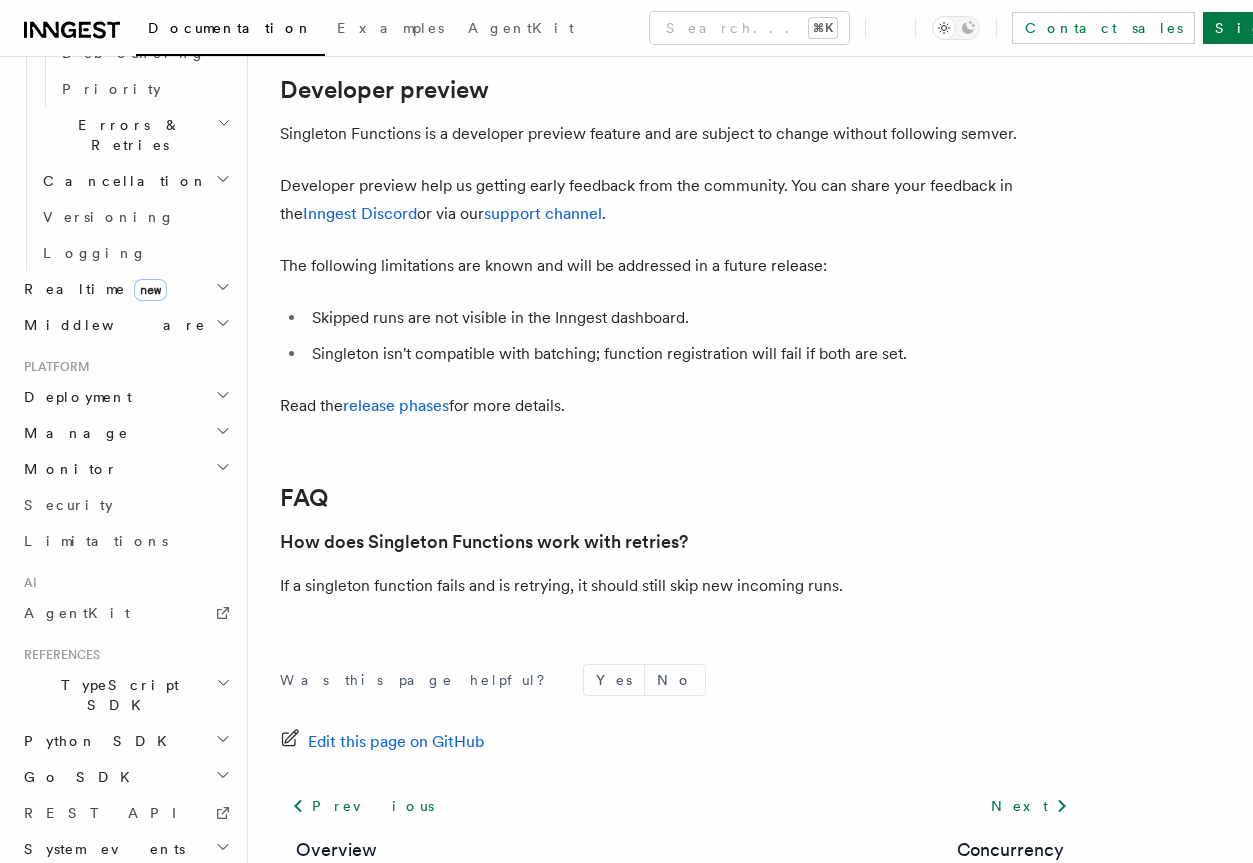 scroll, scrollTop: 3985, scrollLeft: 0, axis: vertical 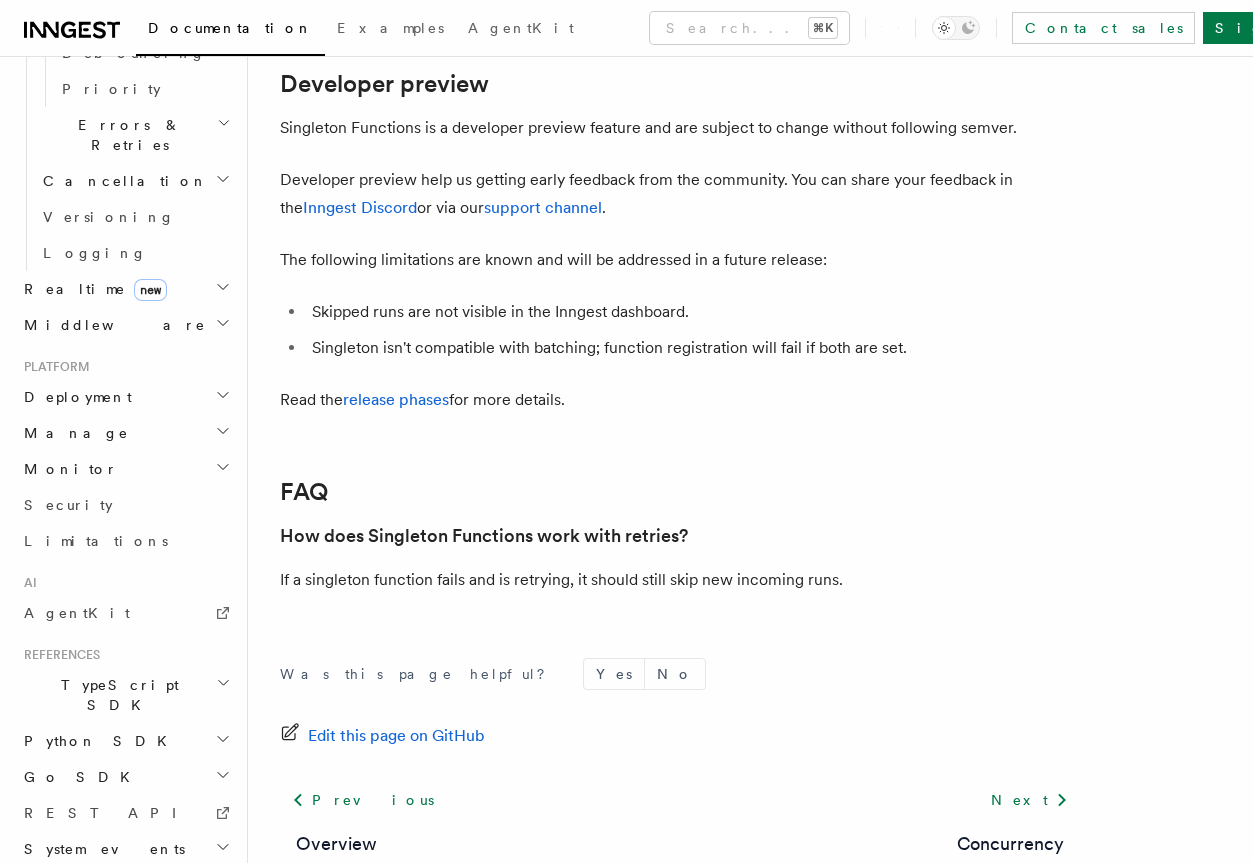 click on "Release Phases" at bounding box center [125, 997] 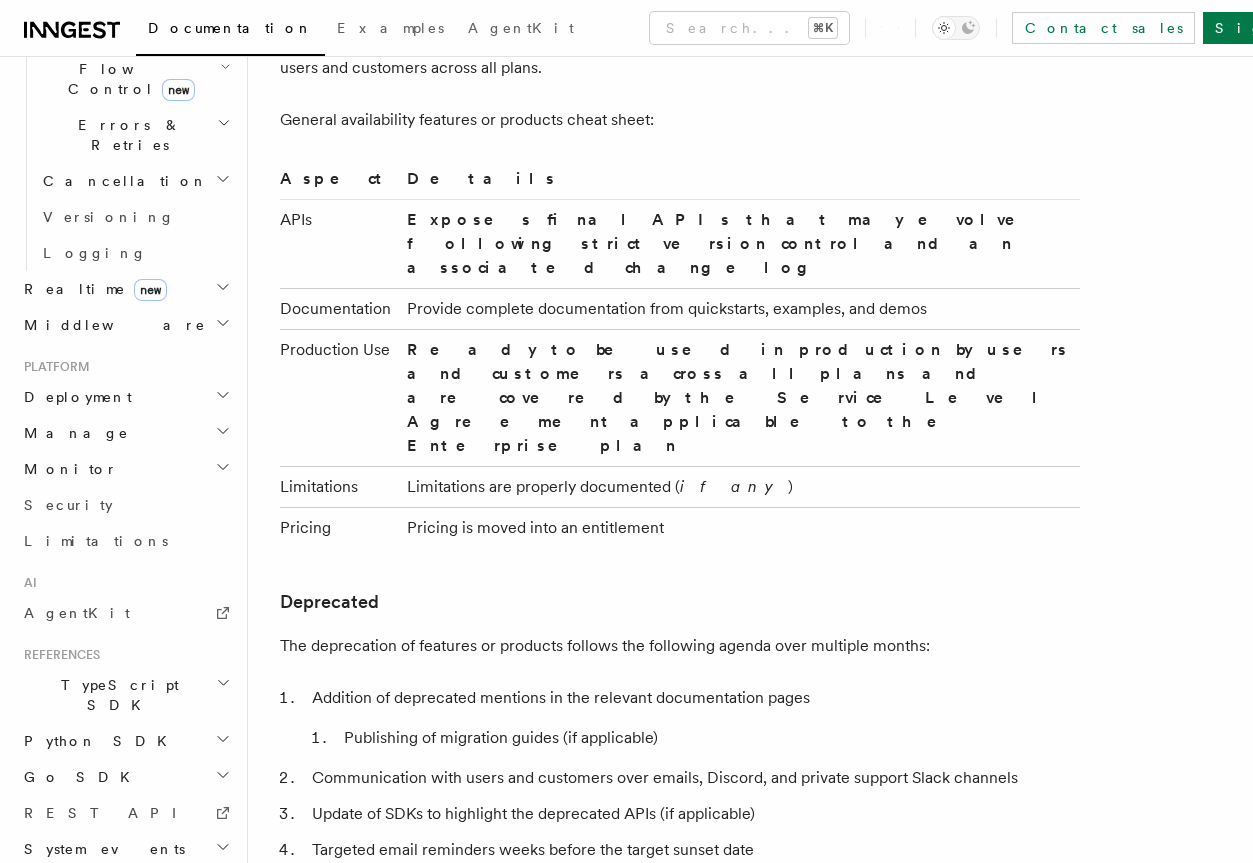 scroll, scrollTop: 3185, scrollLeft: 0, axis: vertical 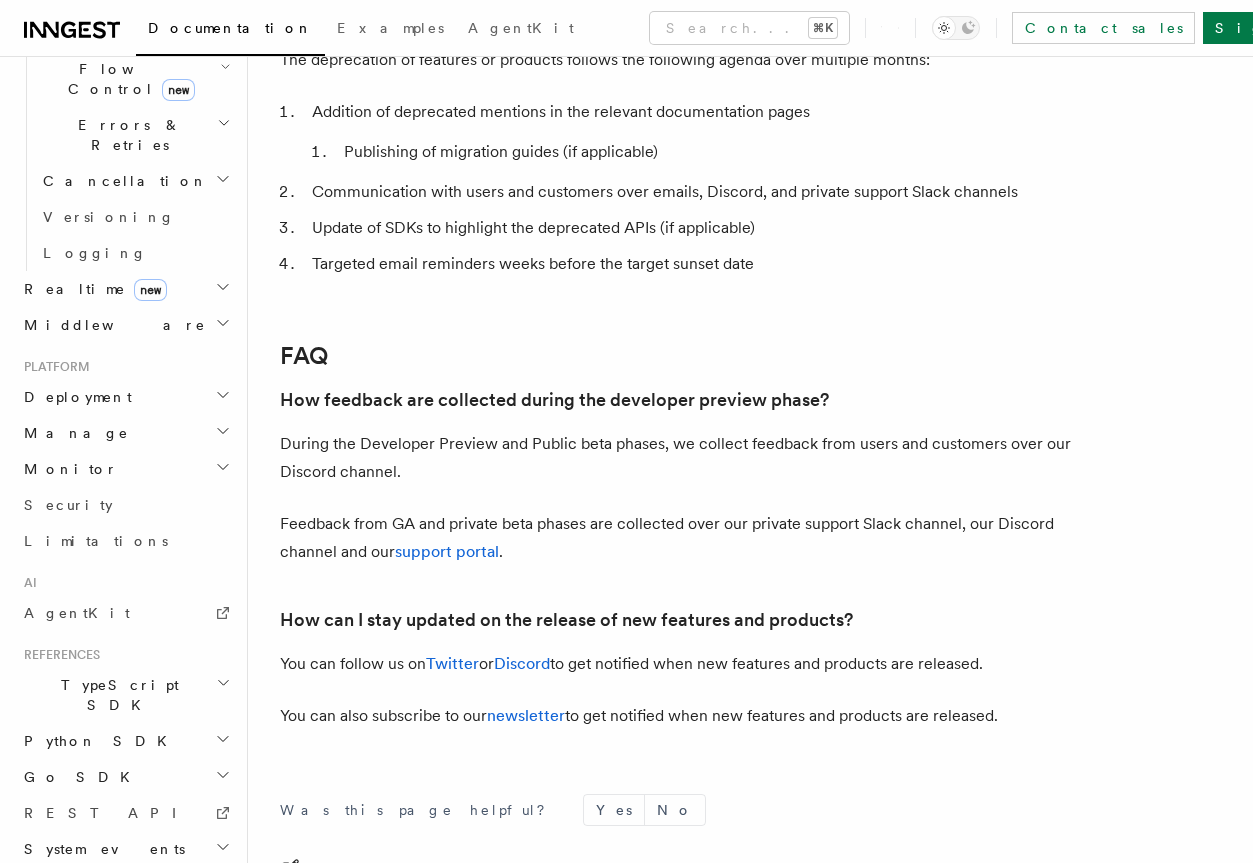 click on "FAQ" at bounding box center (125, 961) 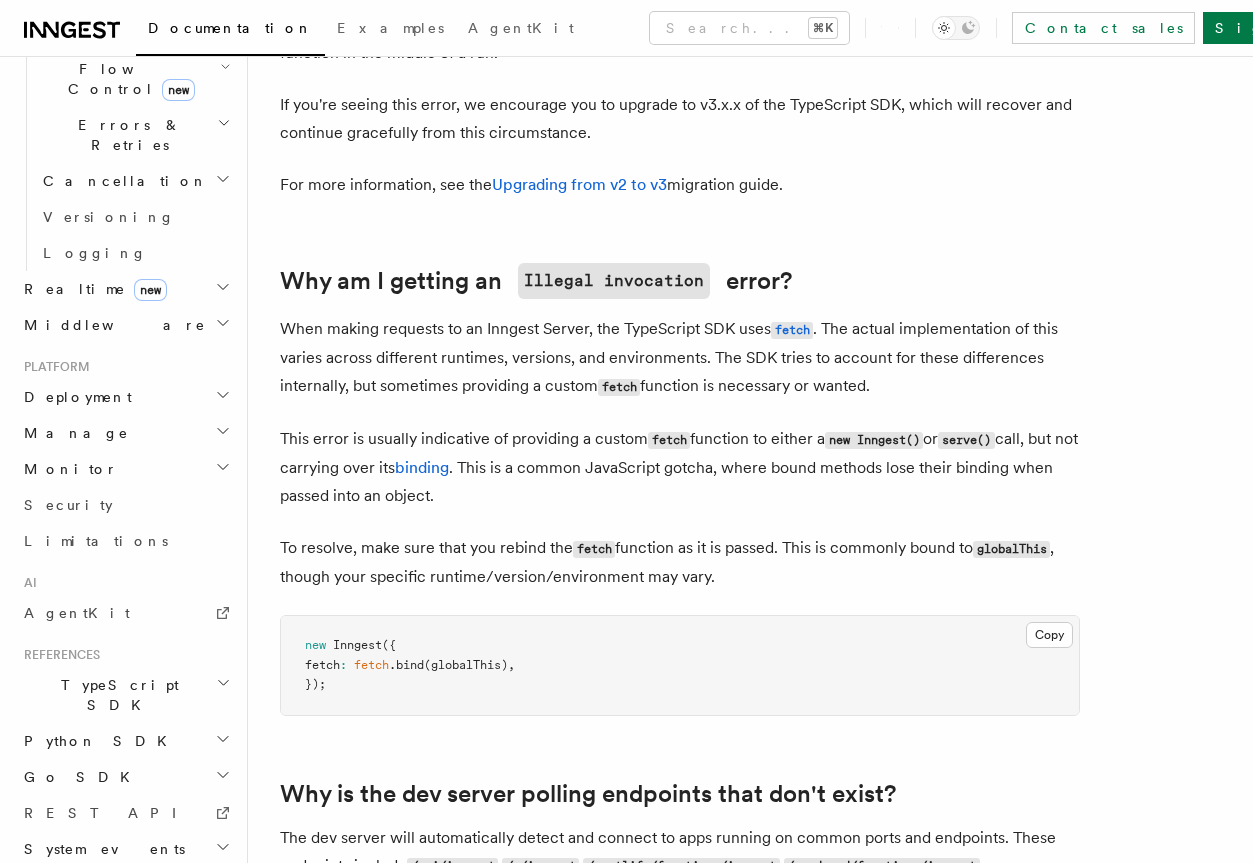 scroll, scrollTop: 0, scrollLeft: 0, axis: both 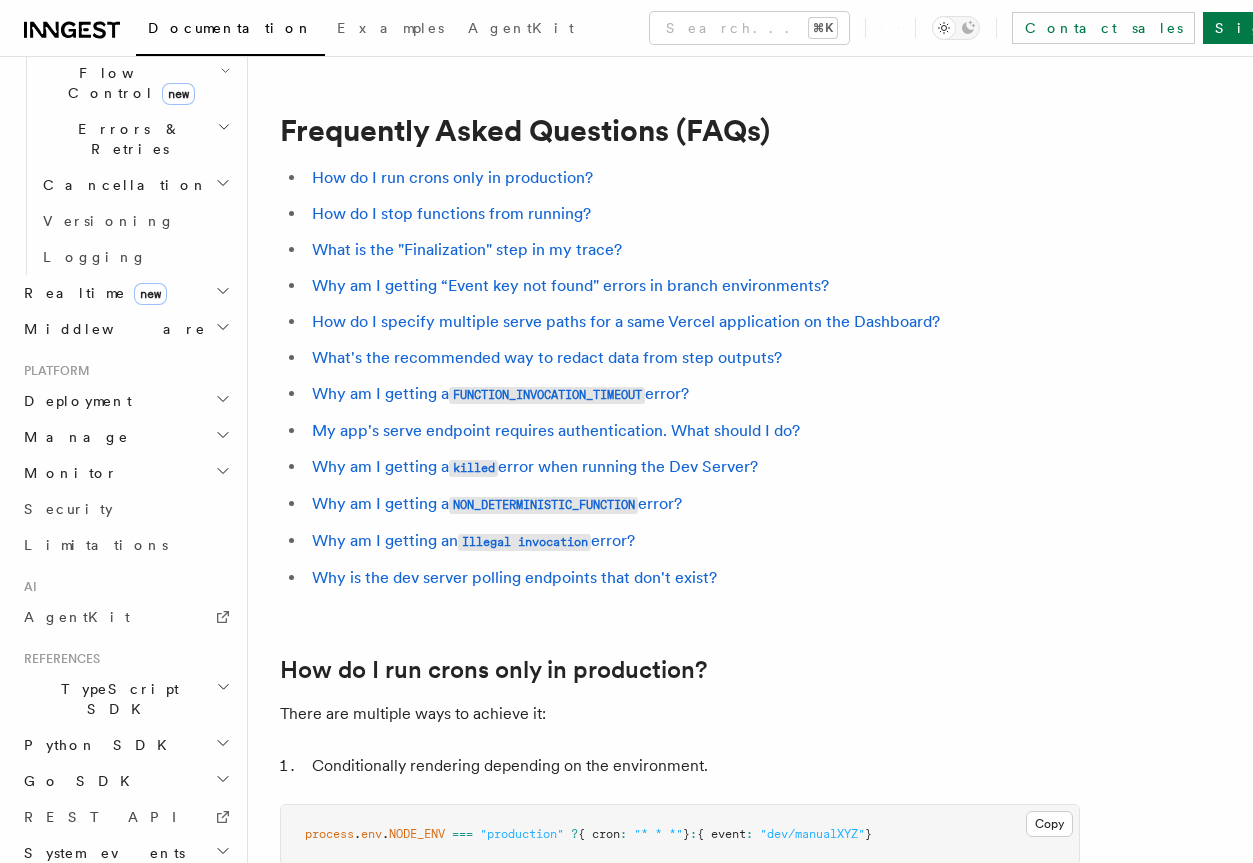 click on "Workflow Kit" at bounding box center (125, 899) 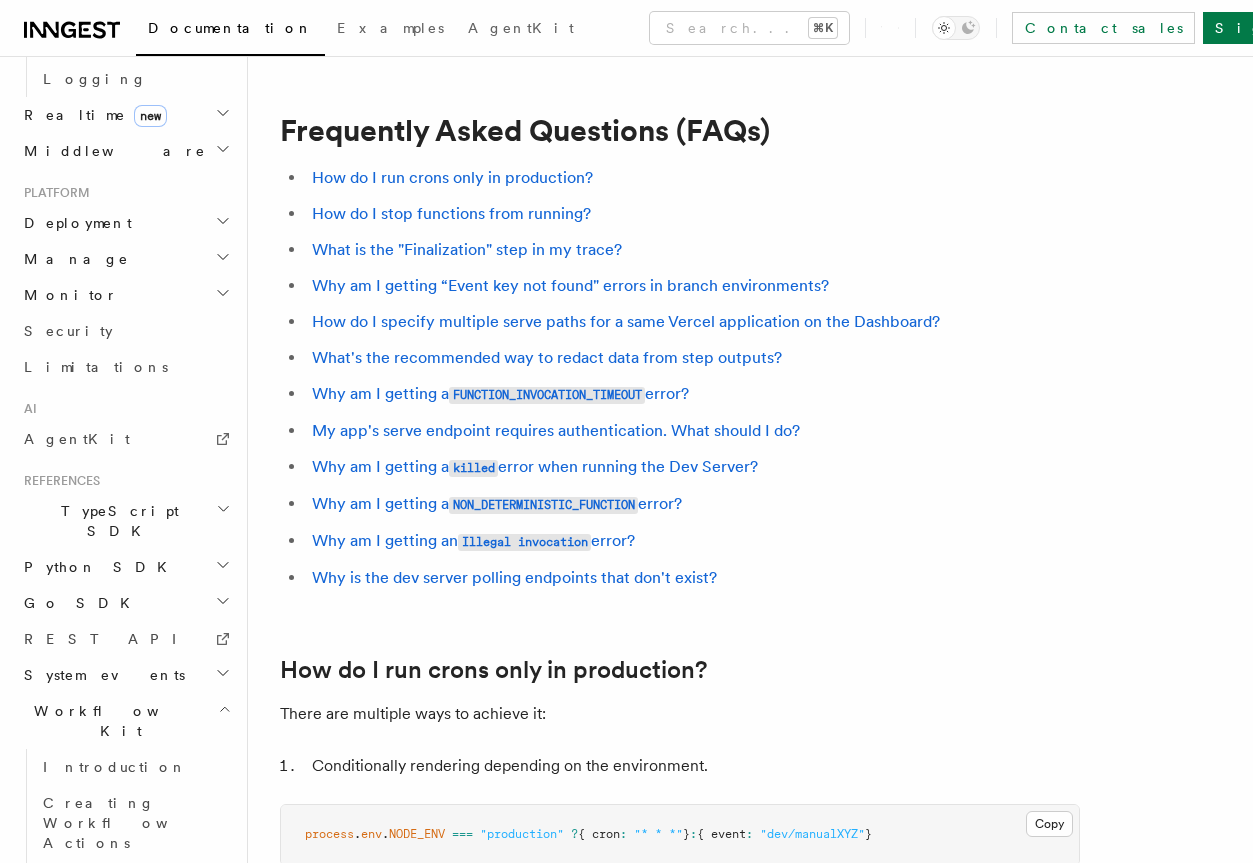 scroll, scrollTop: 917, scrollLeft: 0, axis: vertical 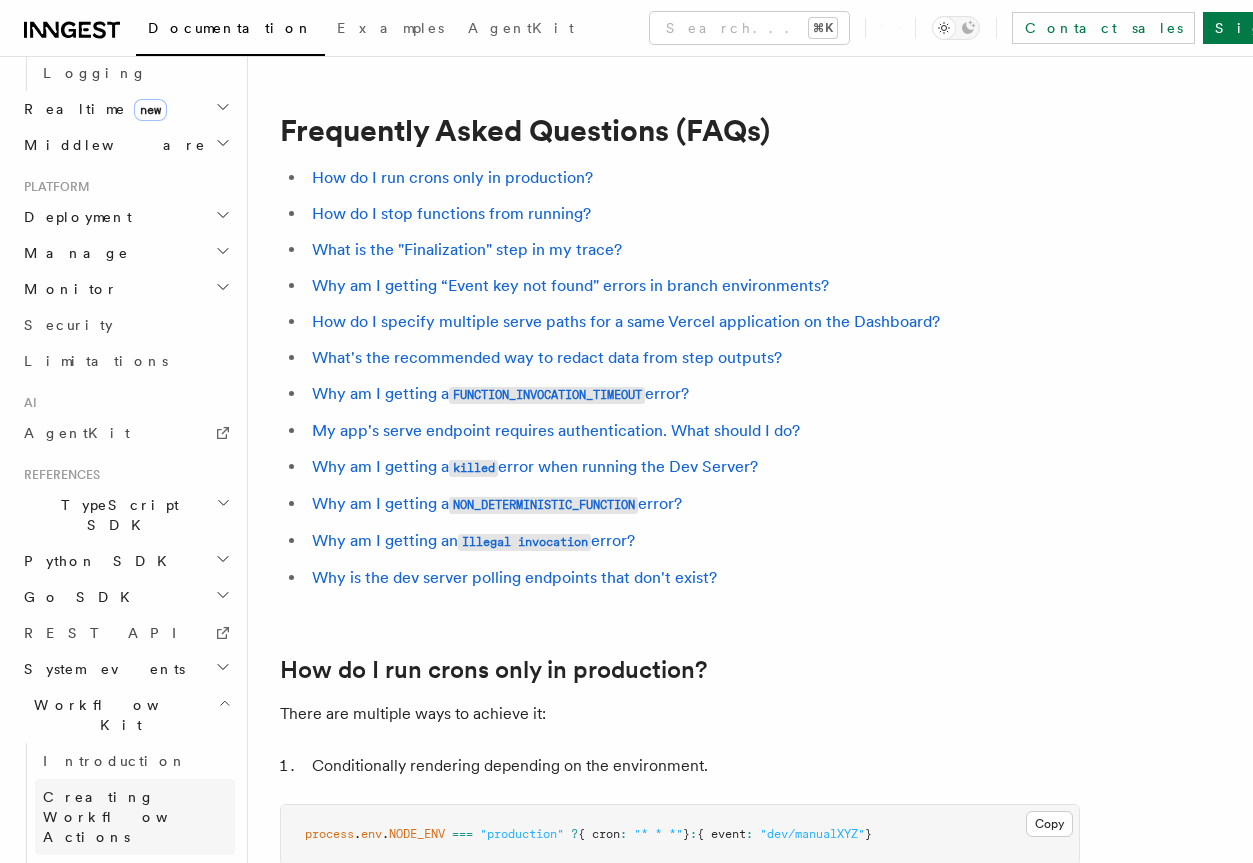 click on "Creating Workflow Actions" at bounding box center (130, 817) 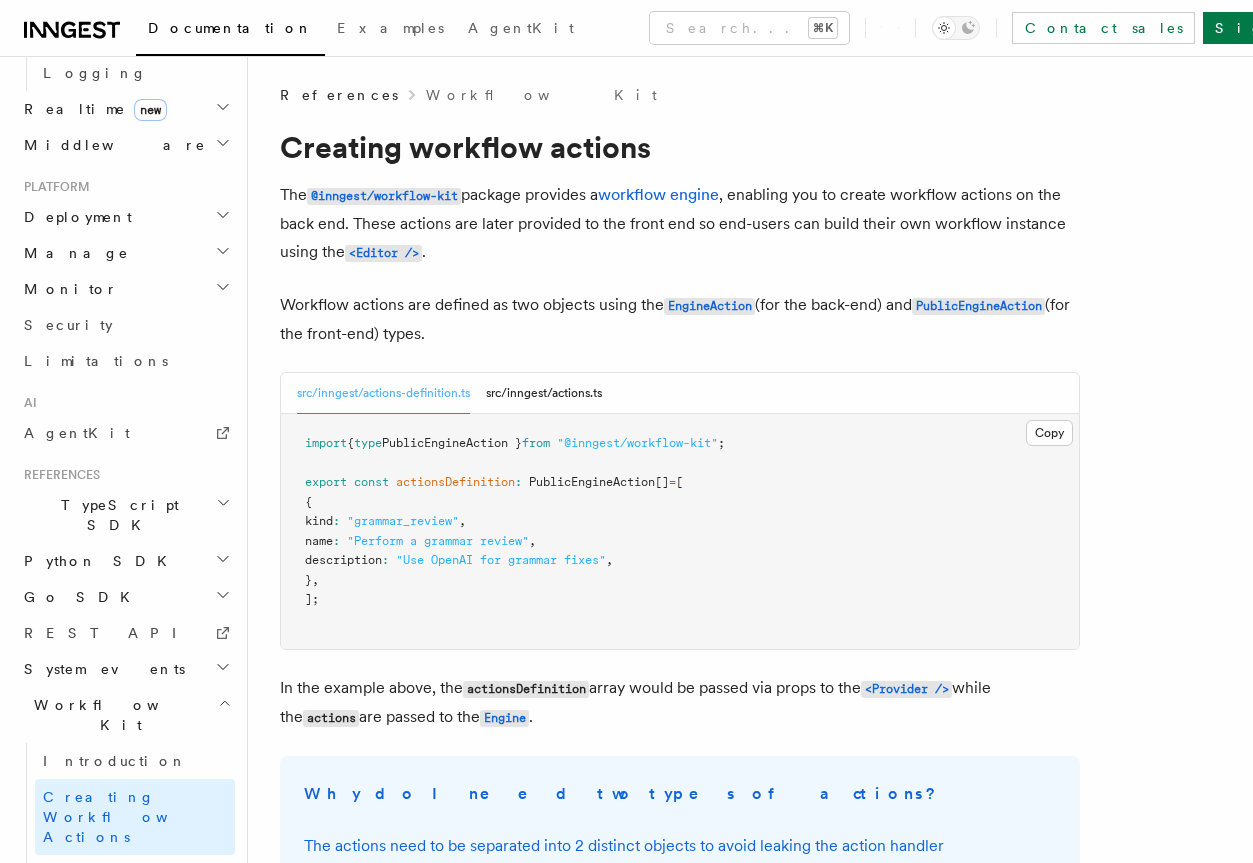scroll, scrollTop: 4, scrollLeft: 0, axis: vertical 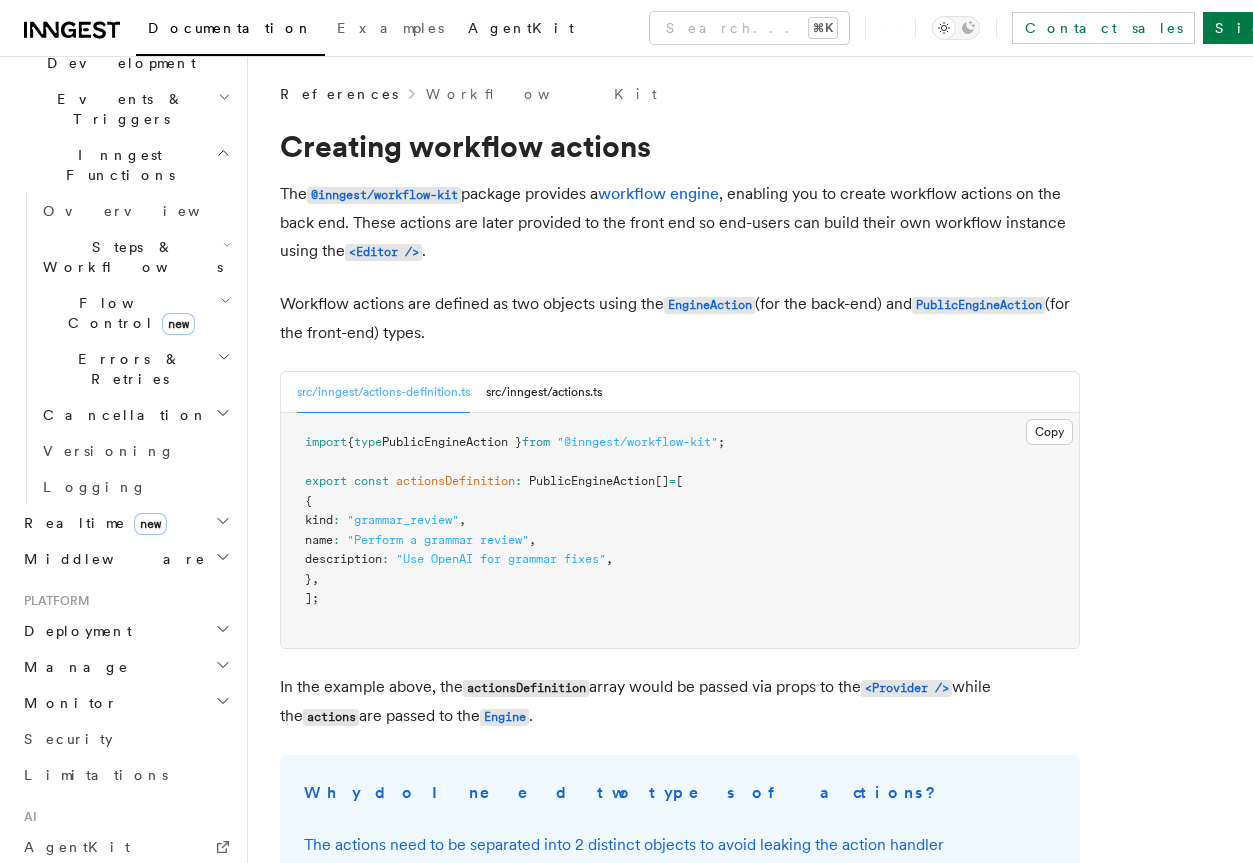 click on "AgentKit" at bounding box center (521, 30) 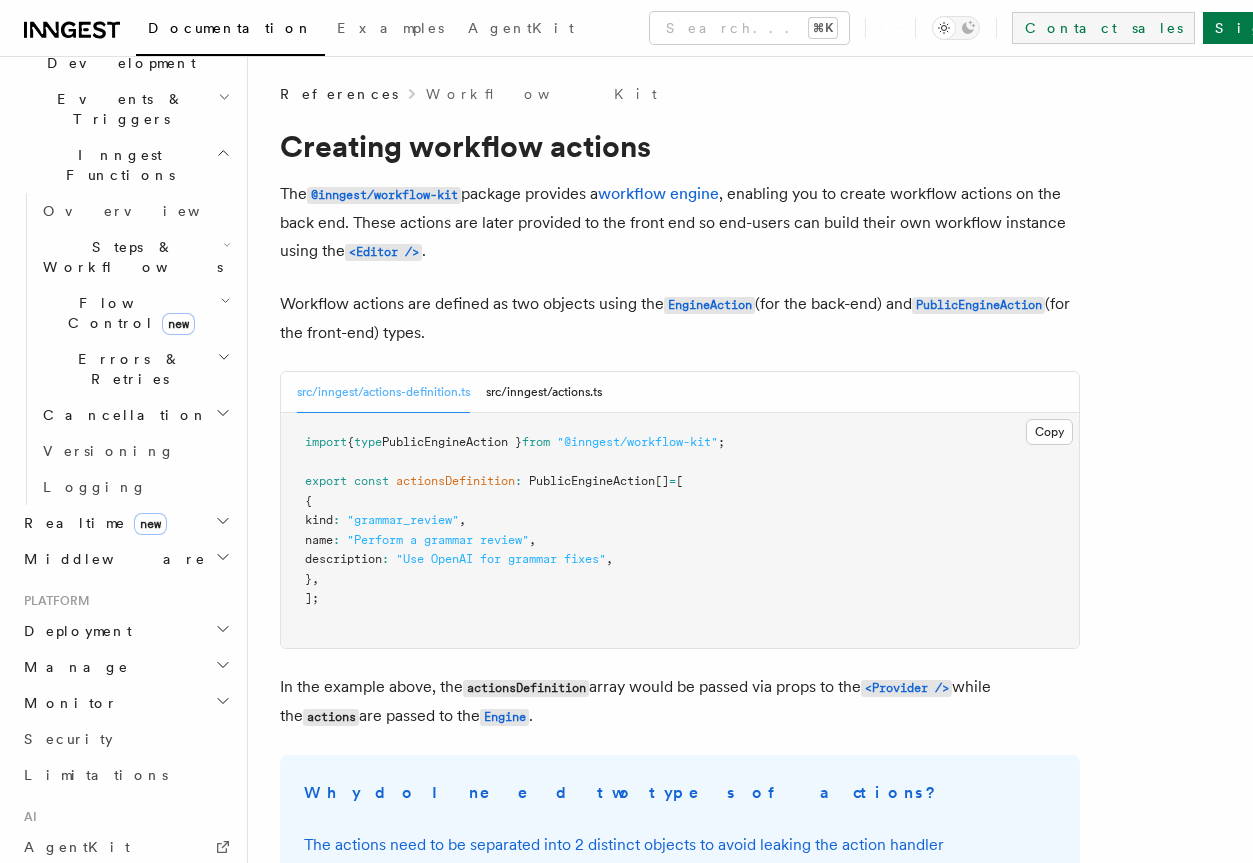 click on "Contact sales" at bounding box center (1103, 28) 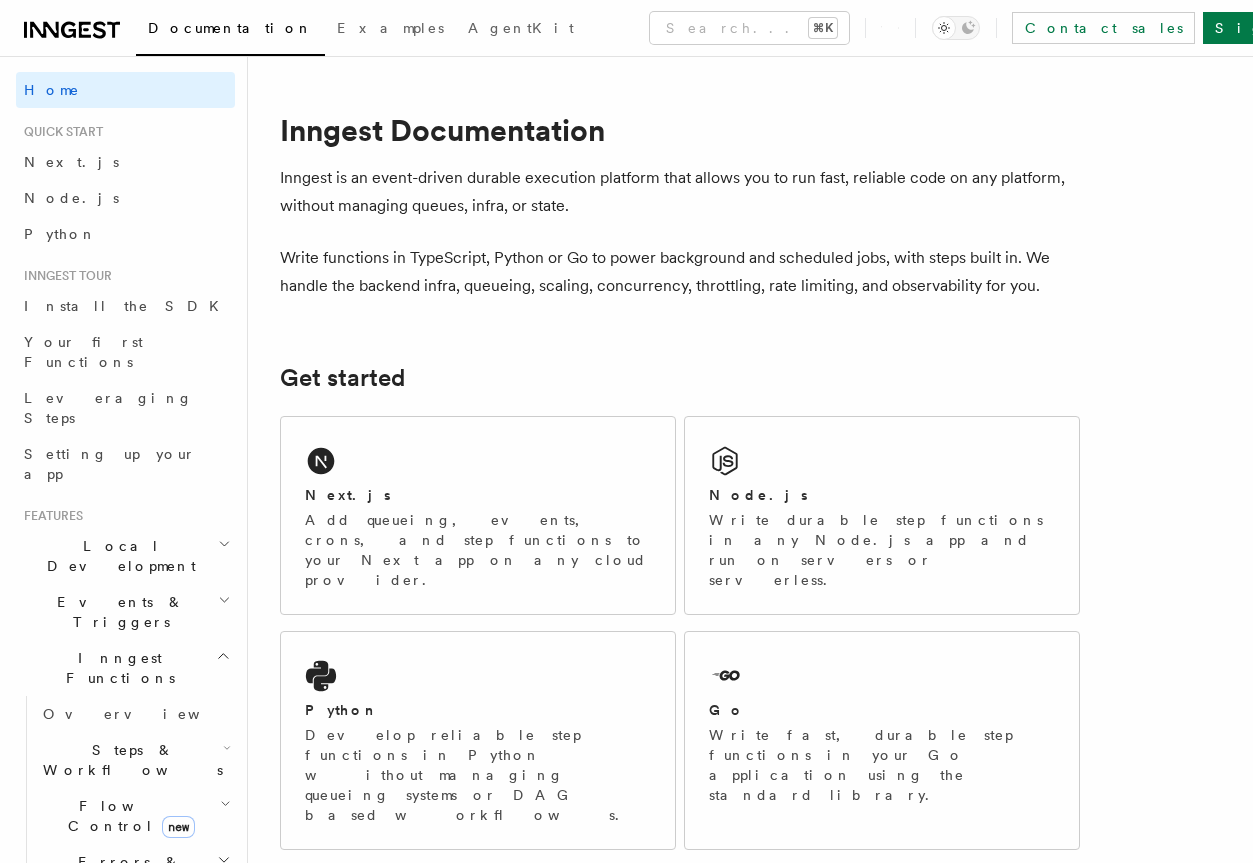 scroll, scrollTop: 0, scrollLeft: 0, axis: both 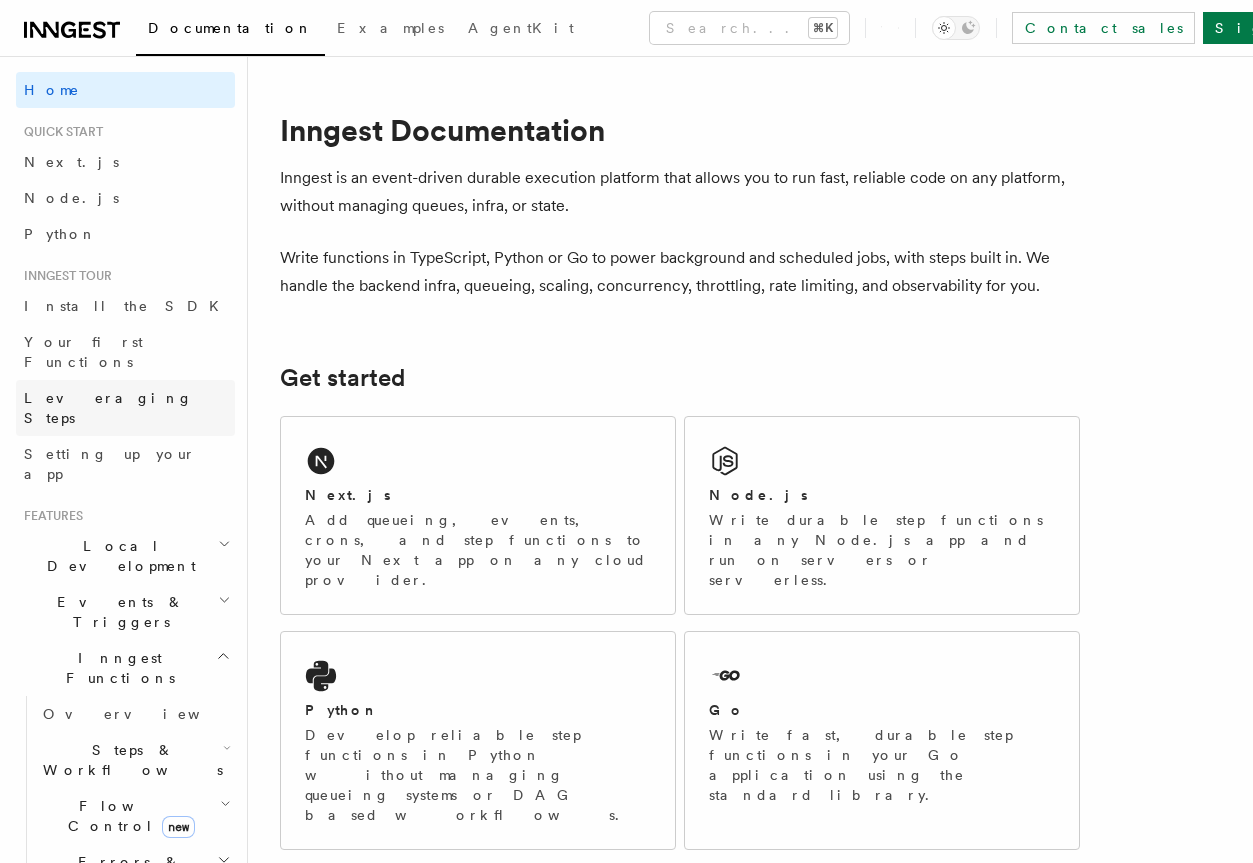 click on "Leveraging Steps" at bounding box center [108, 408] 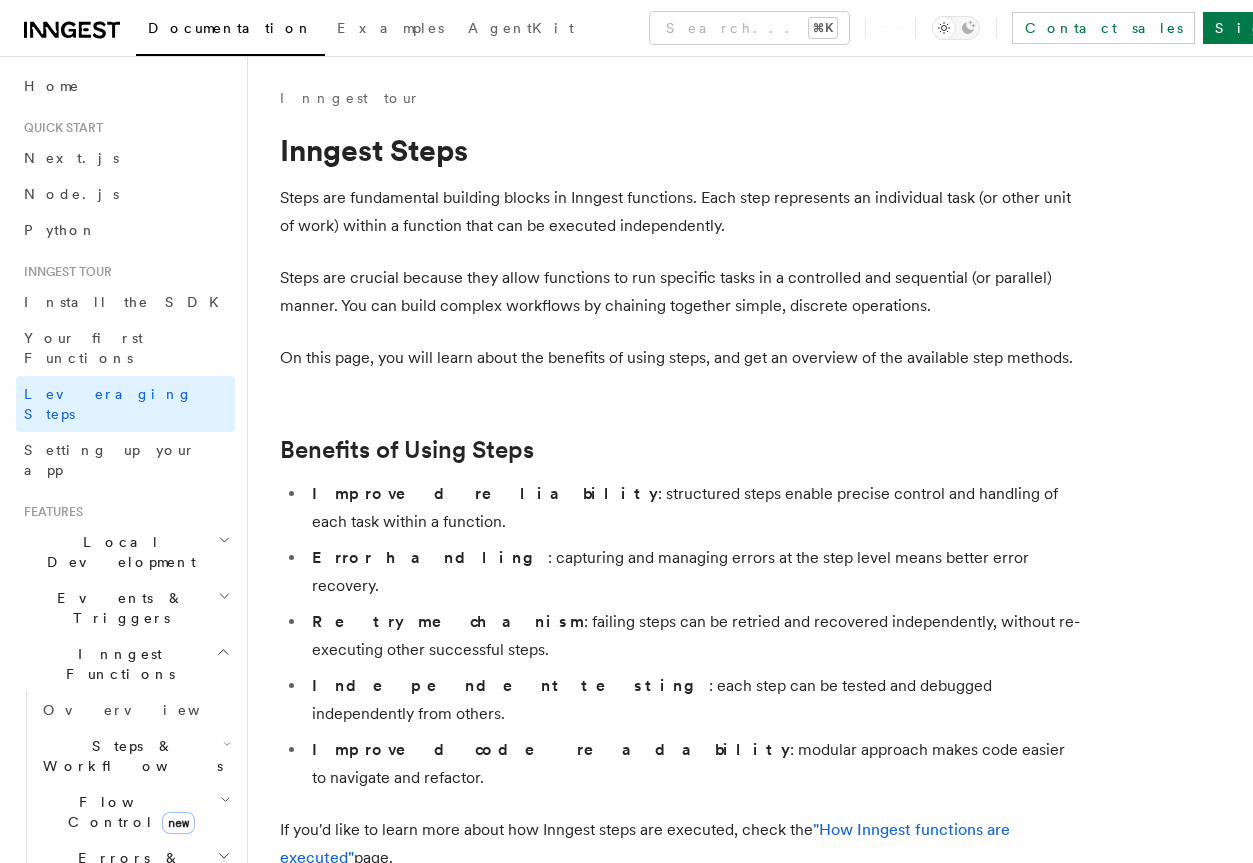 scroll, scrollTop: 737, scrollLeft: 0, axis: vertical 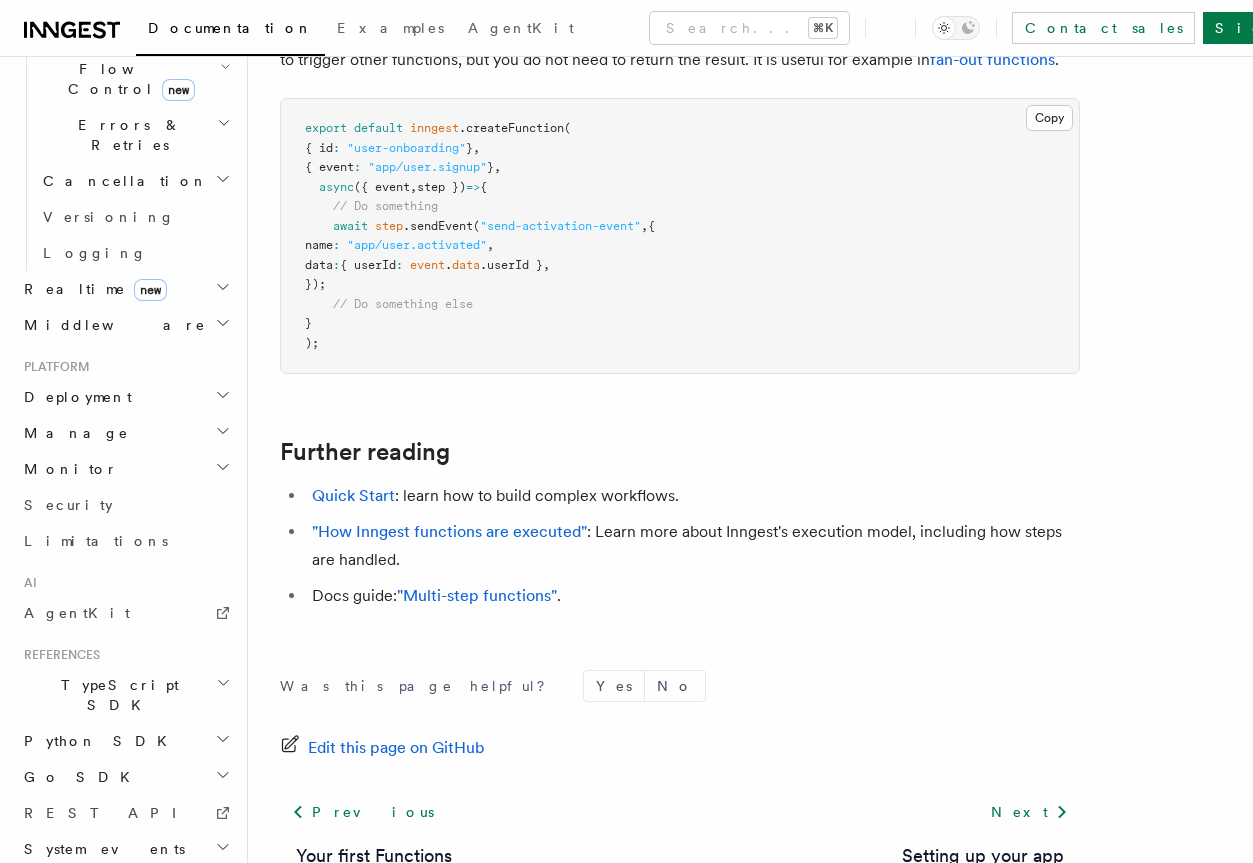 click on "Monitor" at bounding box center (125, 469) 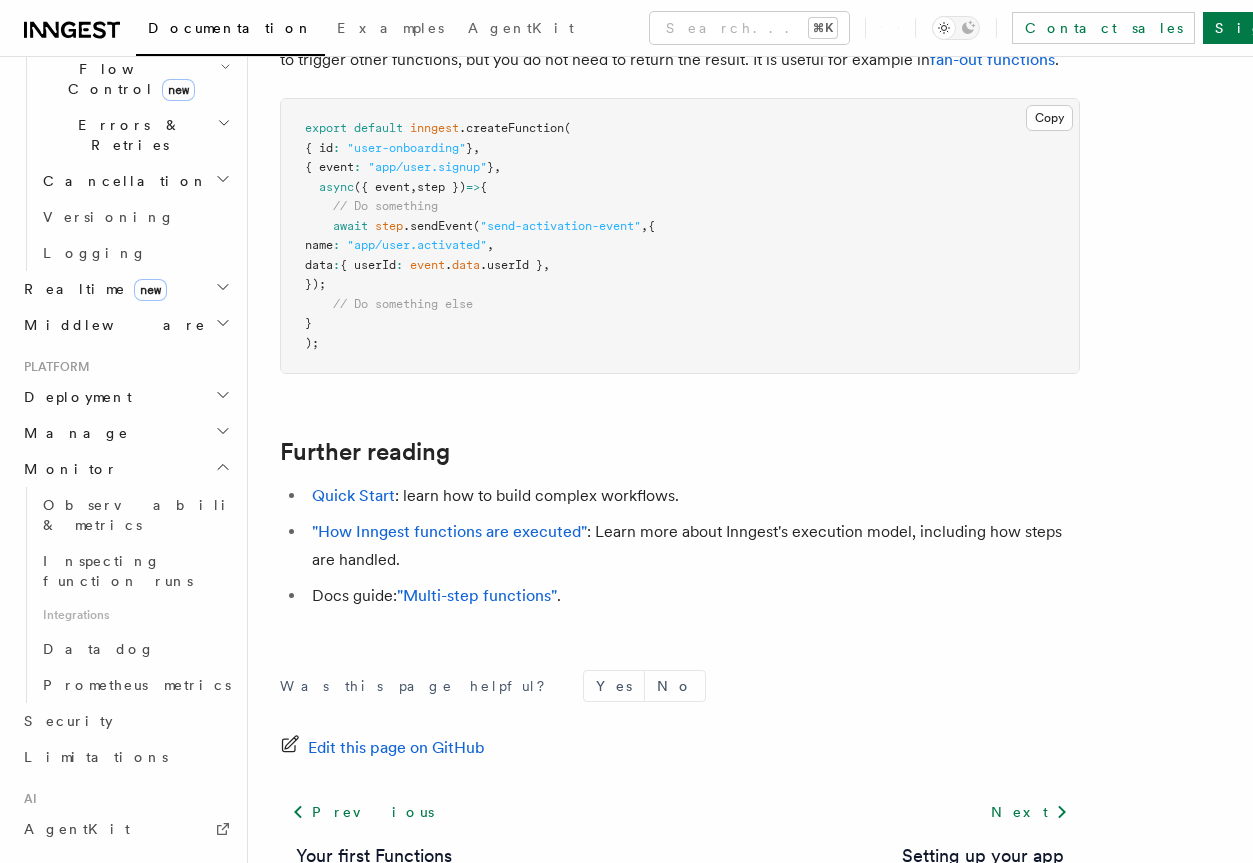 click on "Monitor" at bounding box center (125, 469) 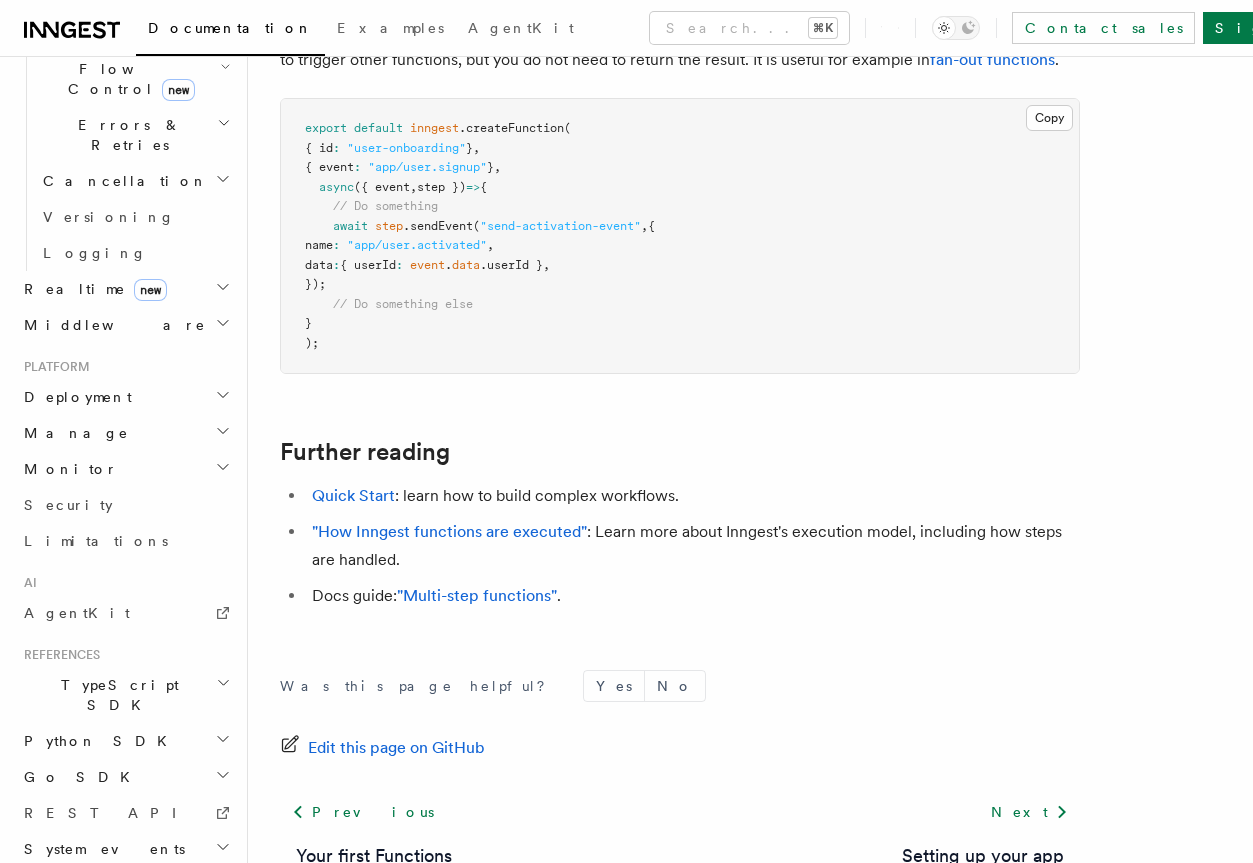 scroll, scrollTop: 0, scrollLeft: 0, axis: both 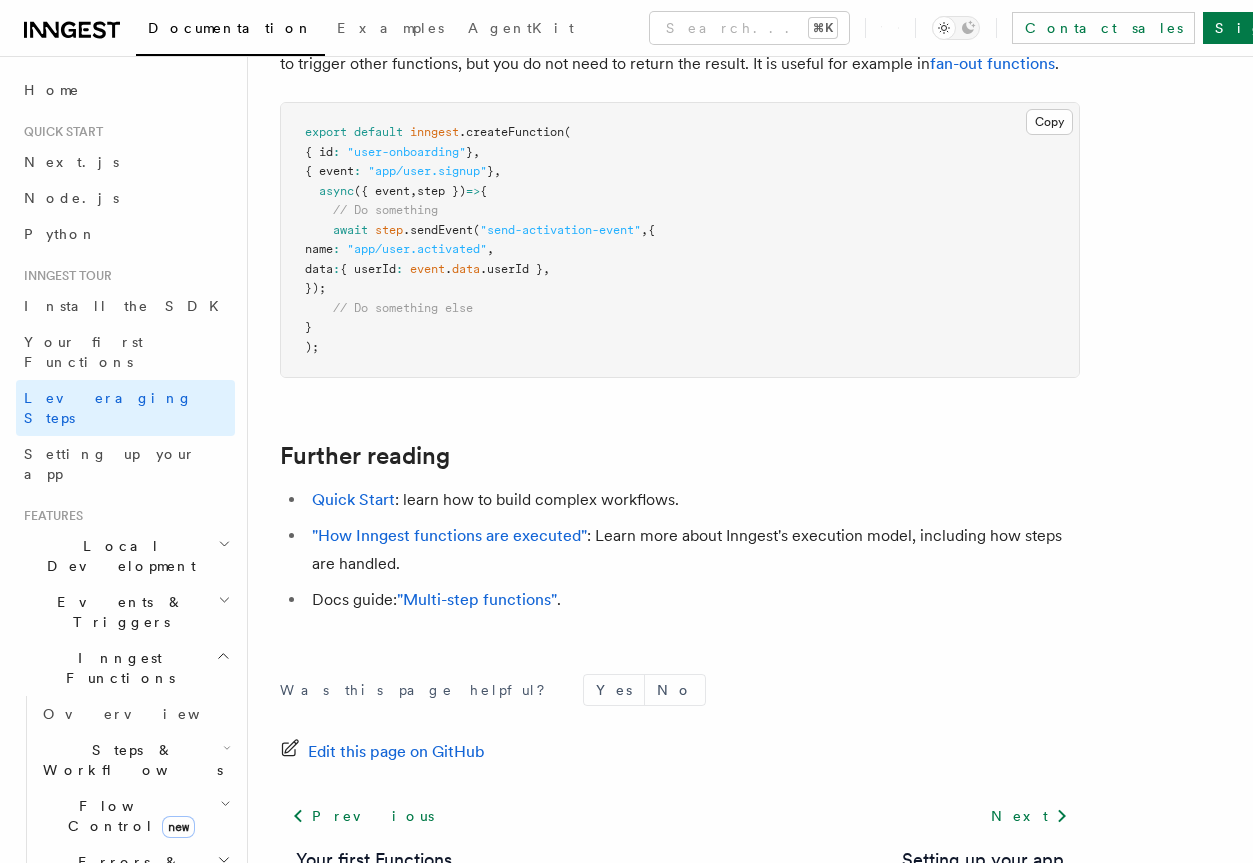 click on "Flow Control new" at bounding box center [127, 816] 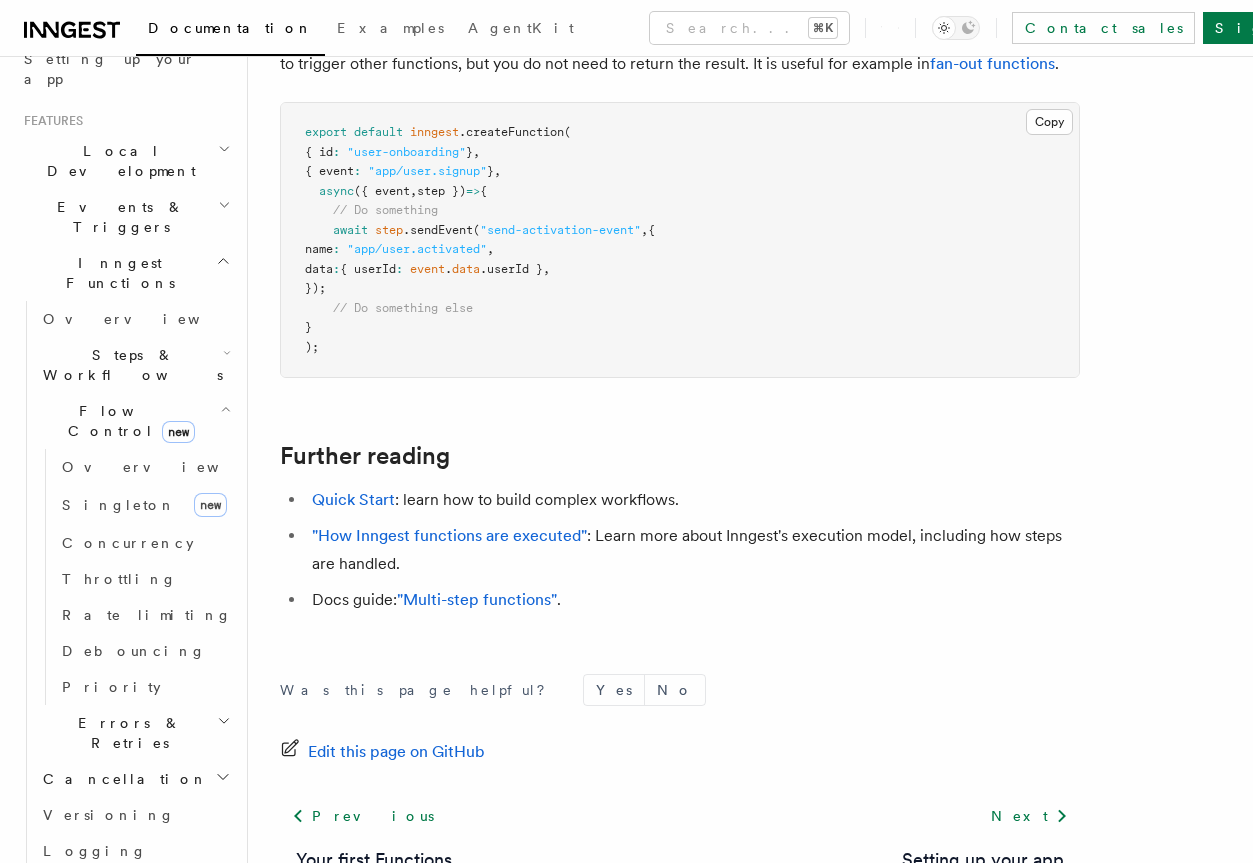 scroll, scrollTop: 133, scrollLeft: 0, axis: vertical 